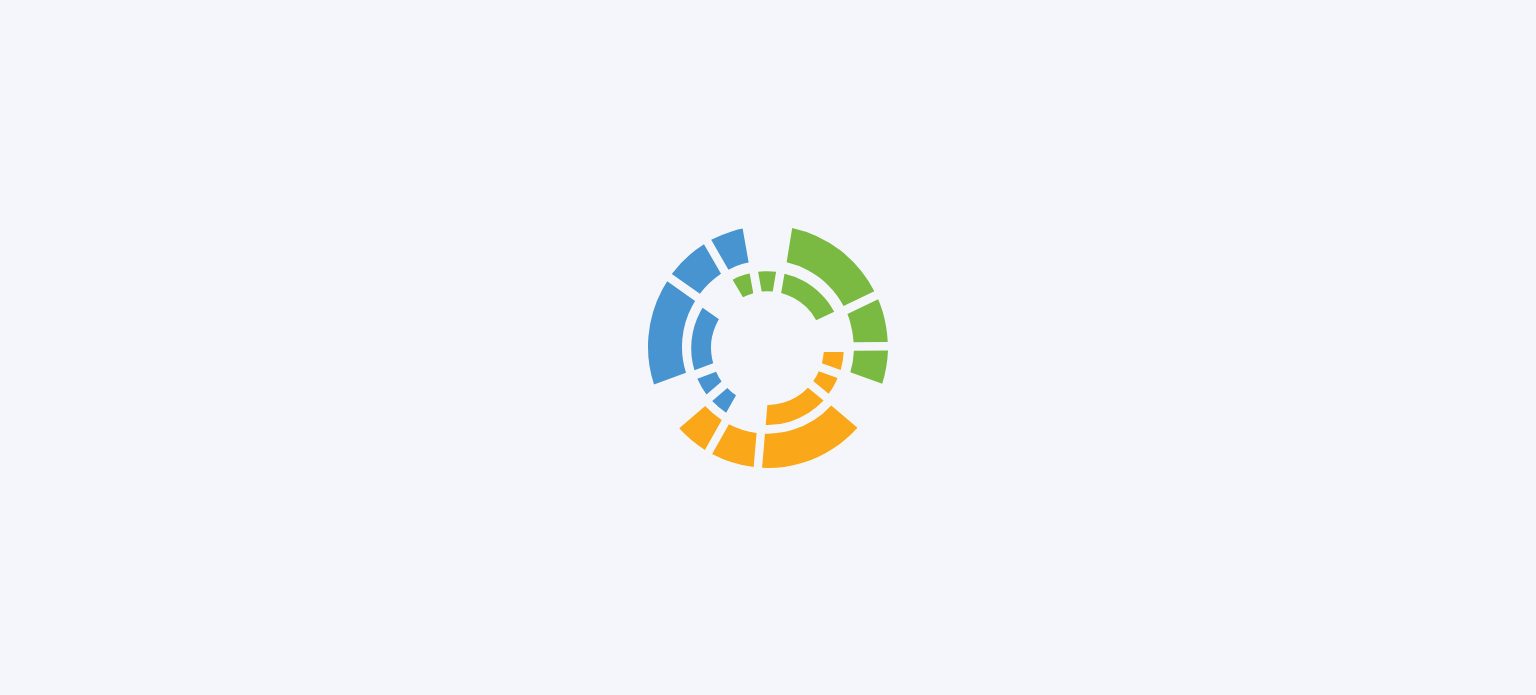 scroll, scrollTop: 0, scrollLeft: 0, axis: both 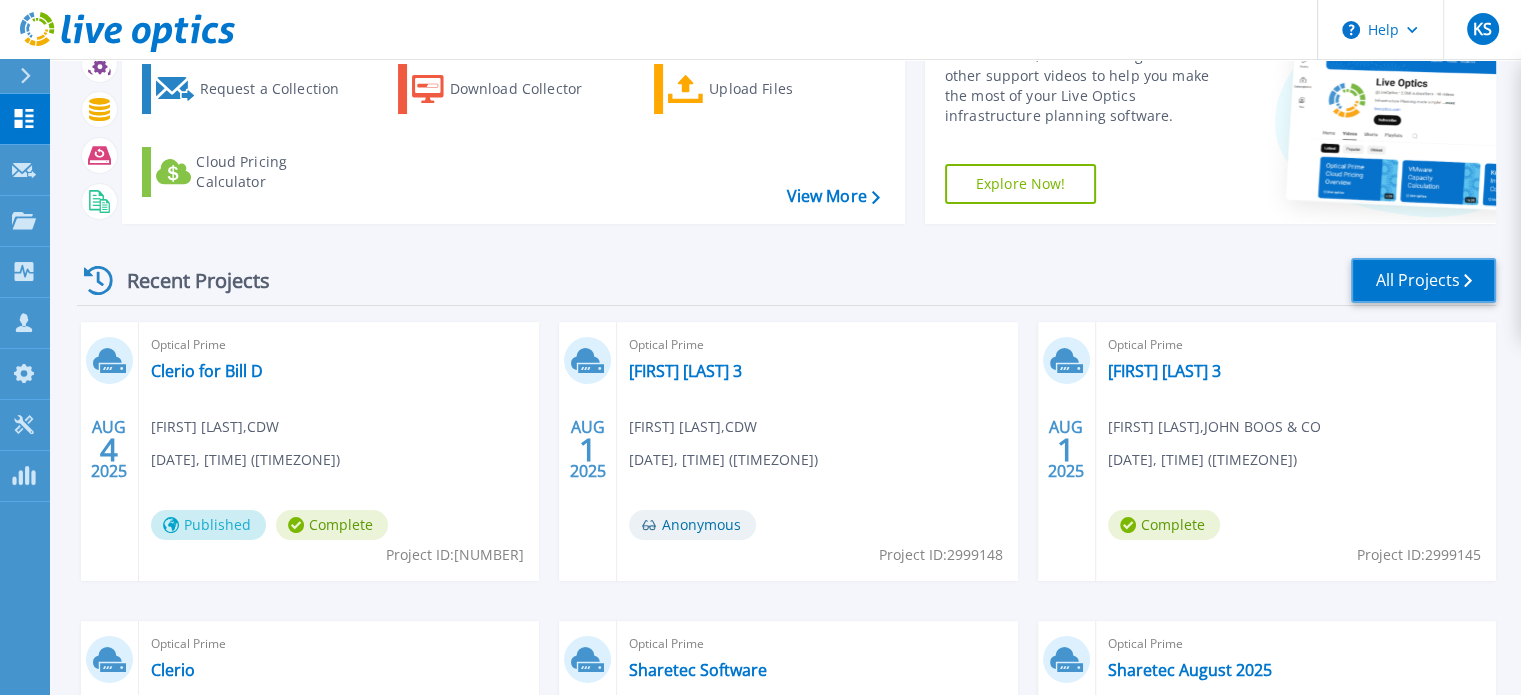 click on "All Projects" at bounding box center (1423, 280) 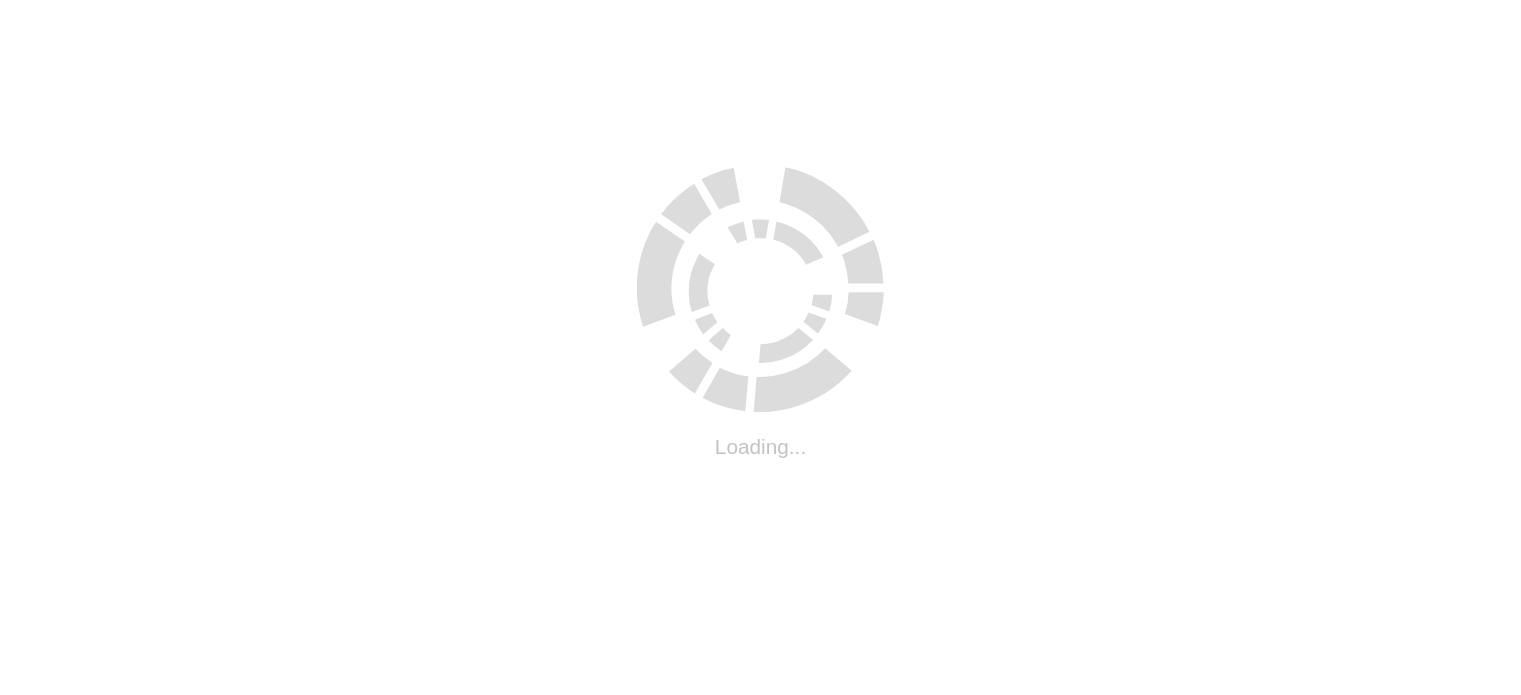 scroll, scrollTop: 0, scrollLeft: 0, axis: both 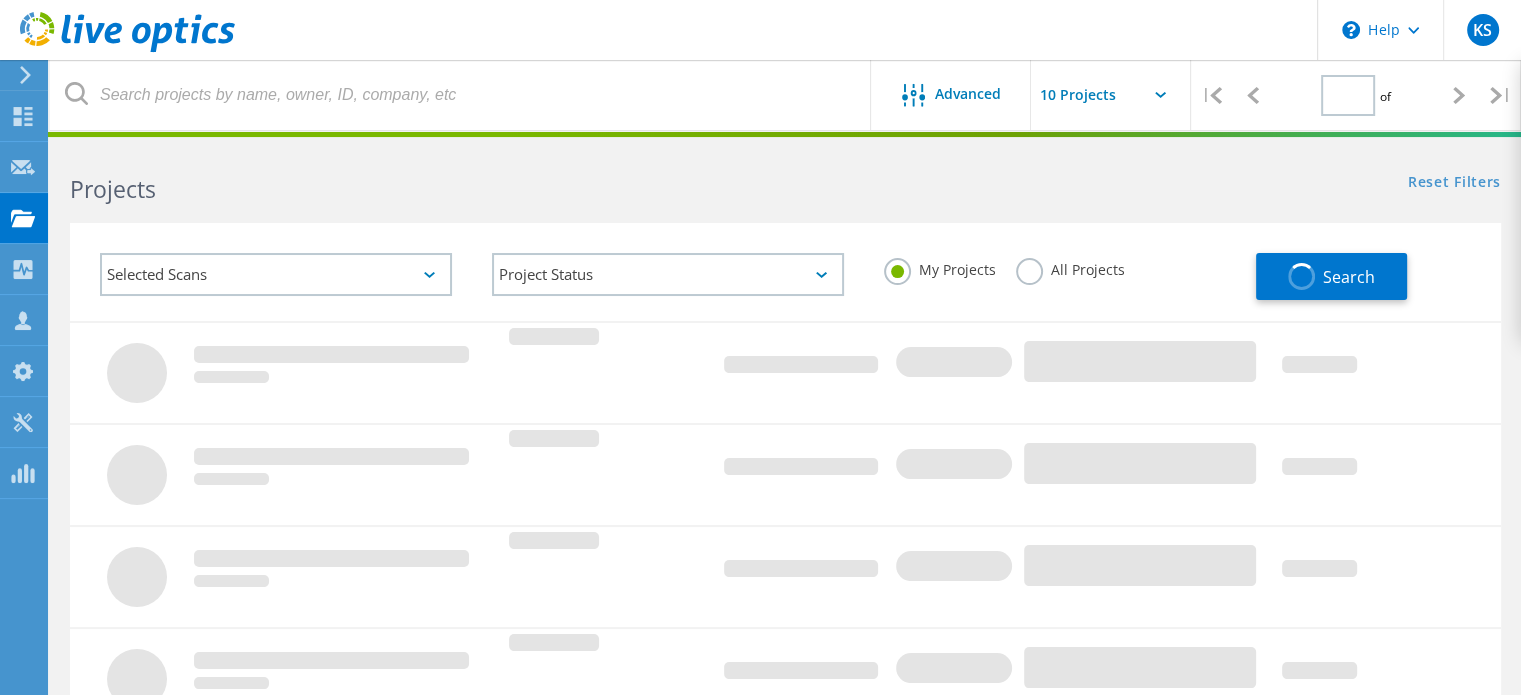 type on "1" 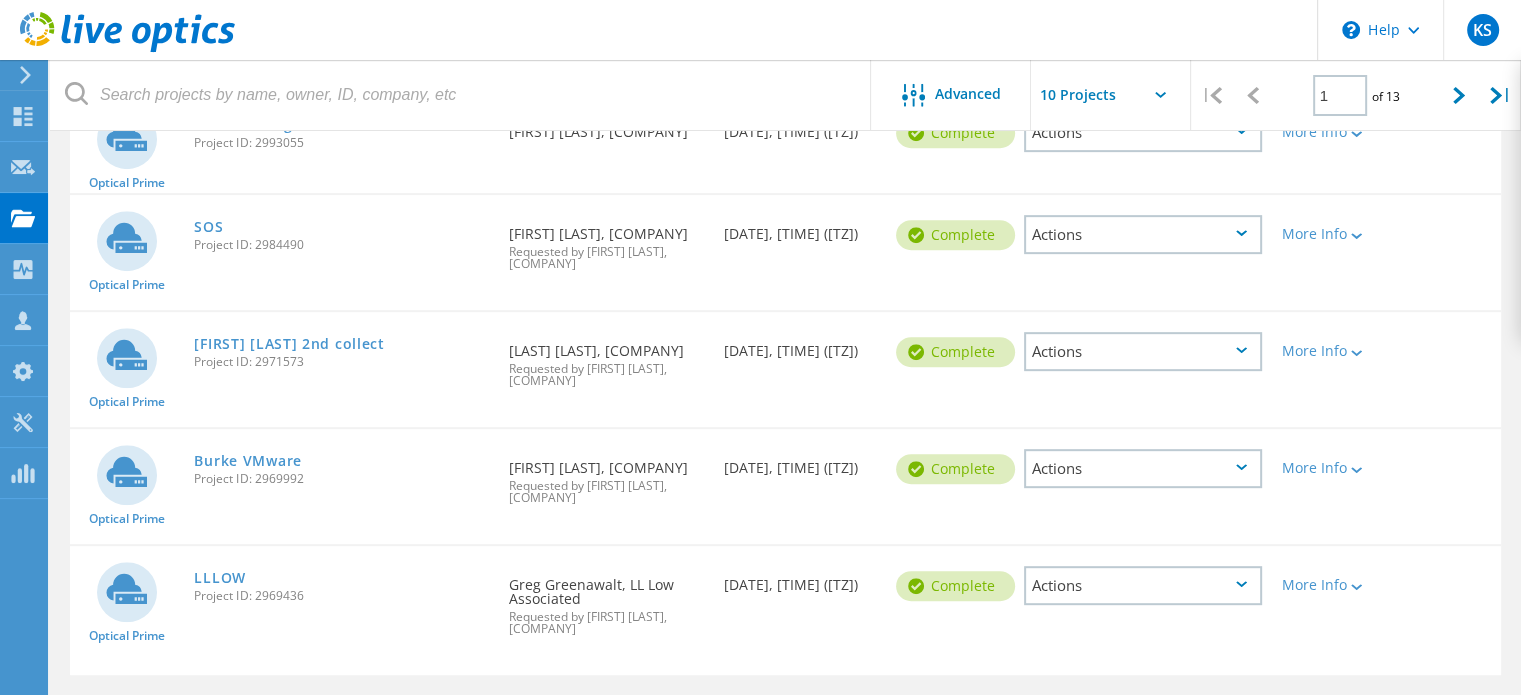 scroll, scrollTop: 858, scrollLeft: 0, axis: vertical 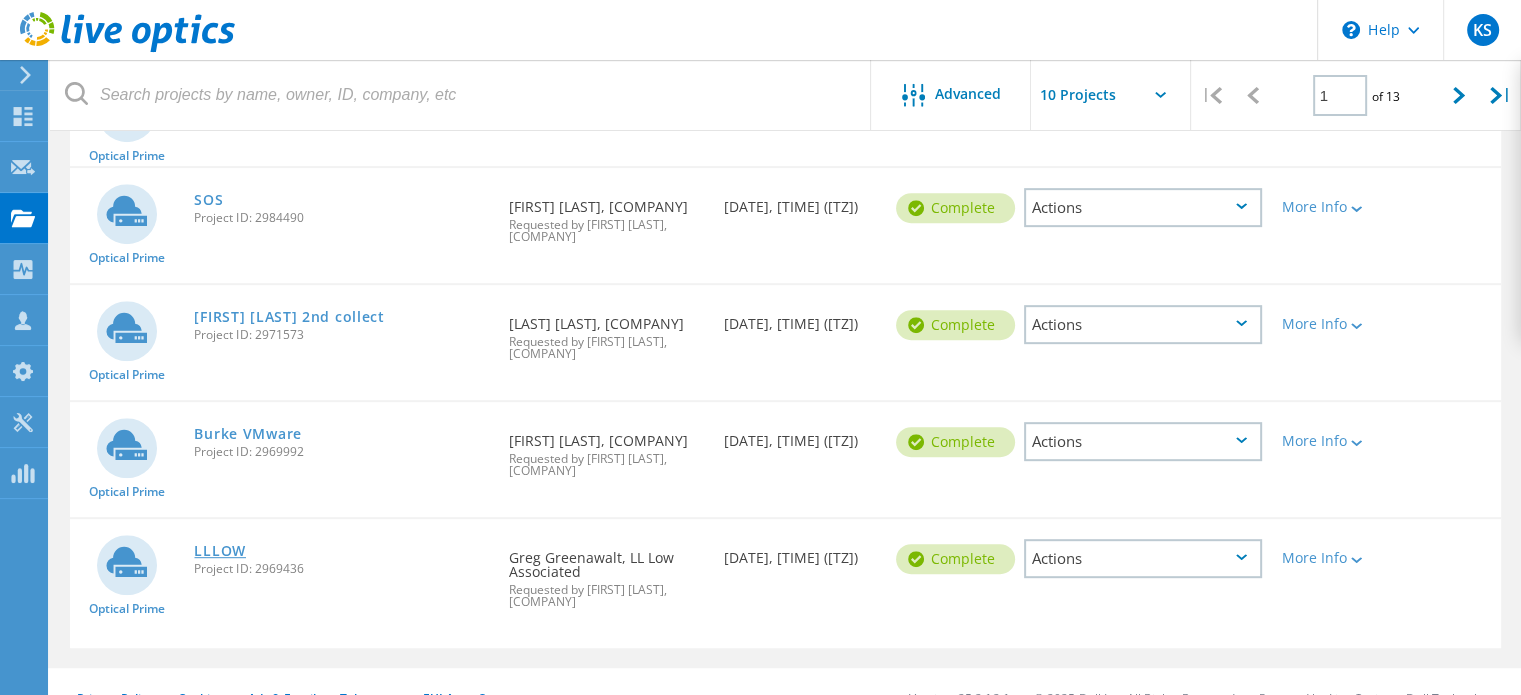 click on "LLLOW" 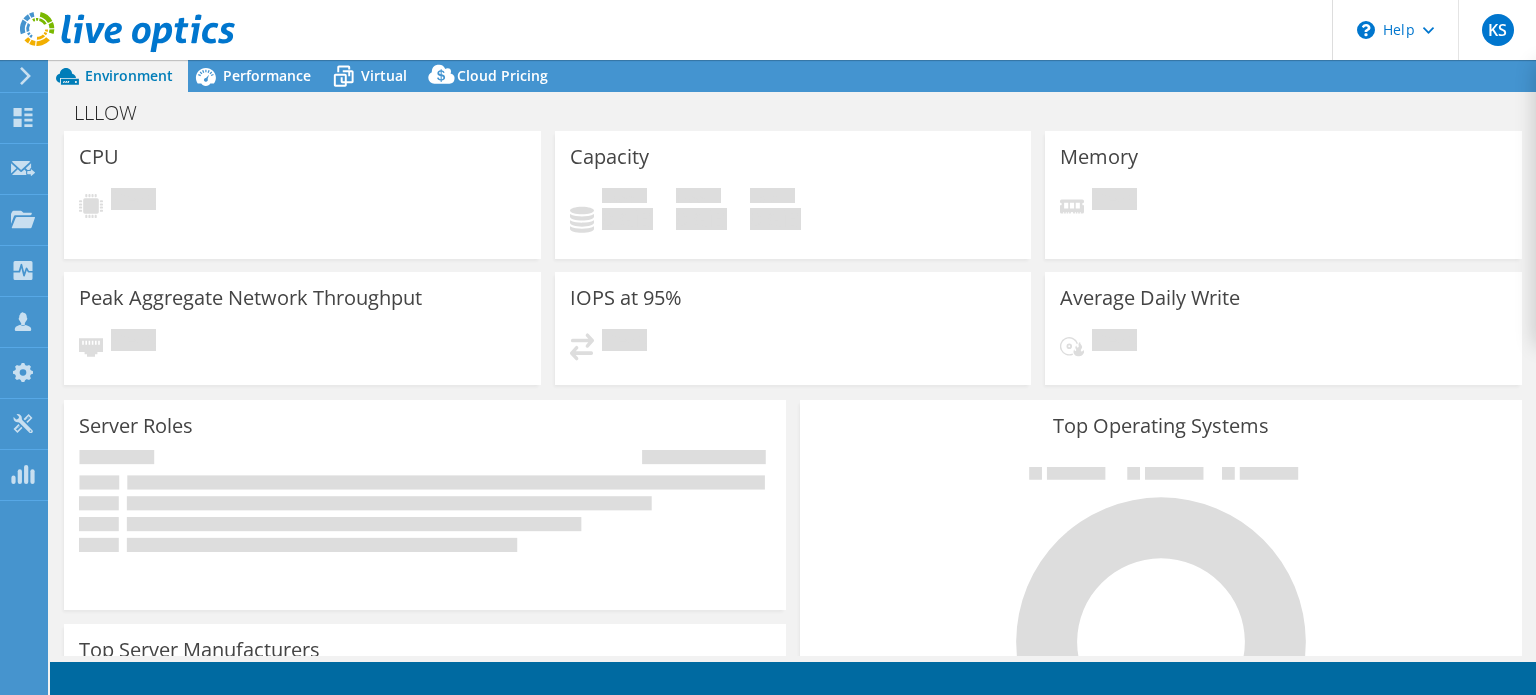 scroll, scrollTop: 0, scrollLeft: 0, axis: both 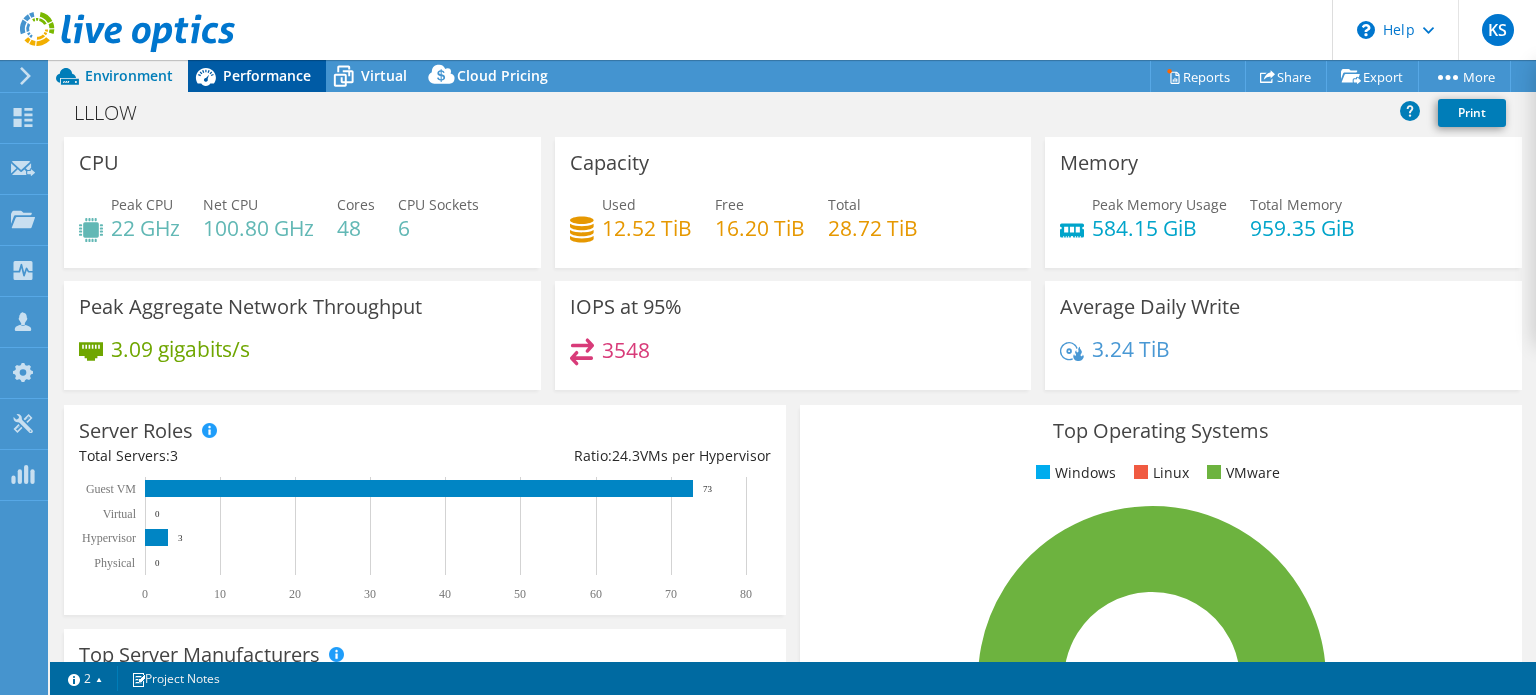 click on "Performance" at bounding box center (267, 75) 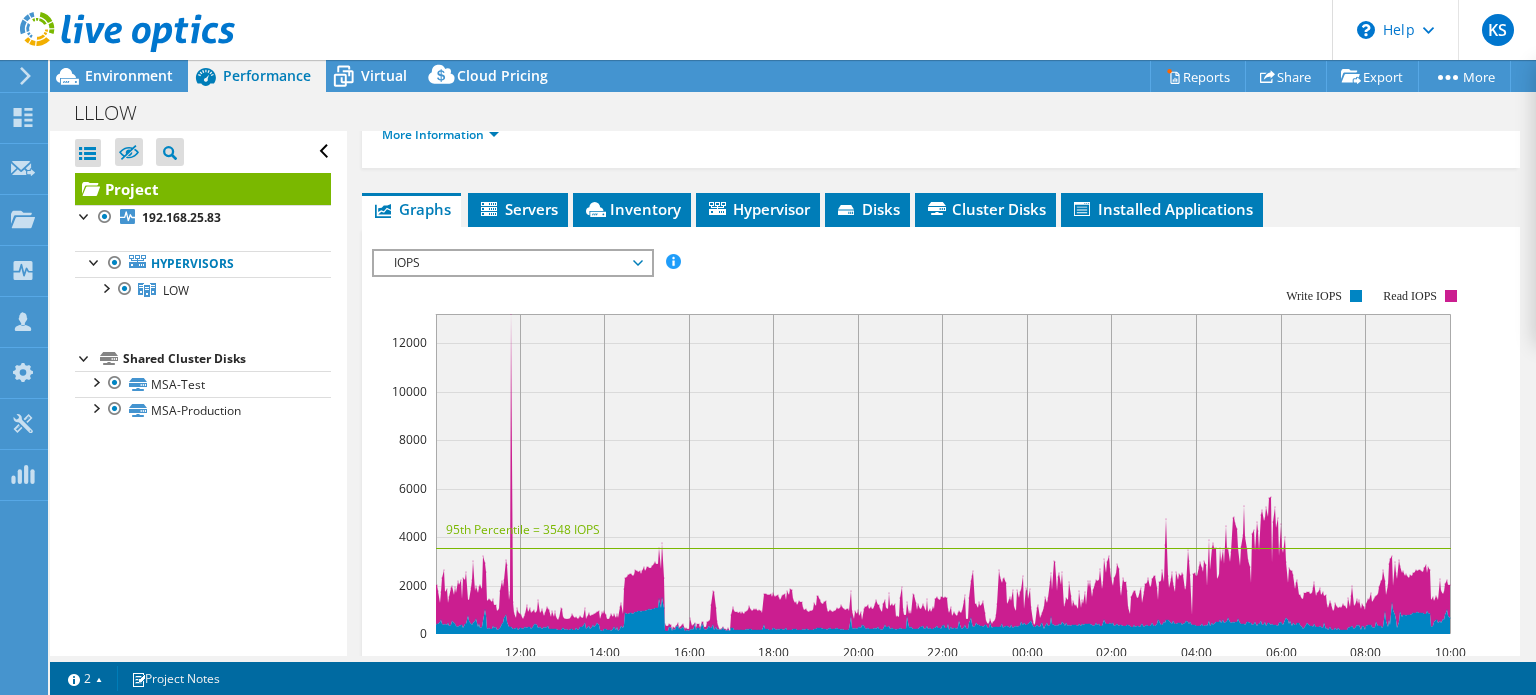 scroll, scrollTop: 400, scrollLeft: 0, axis: vertical 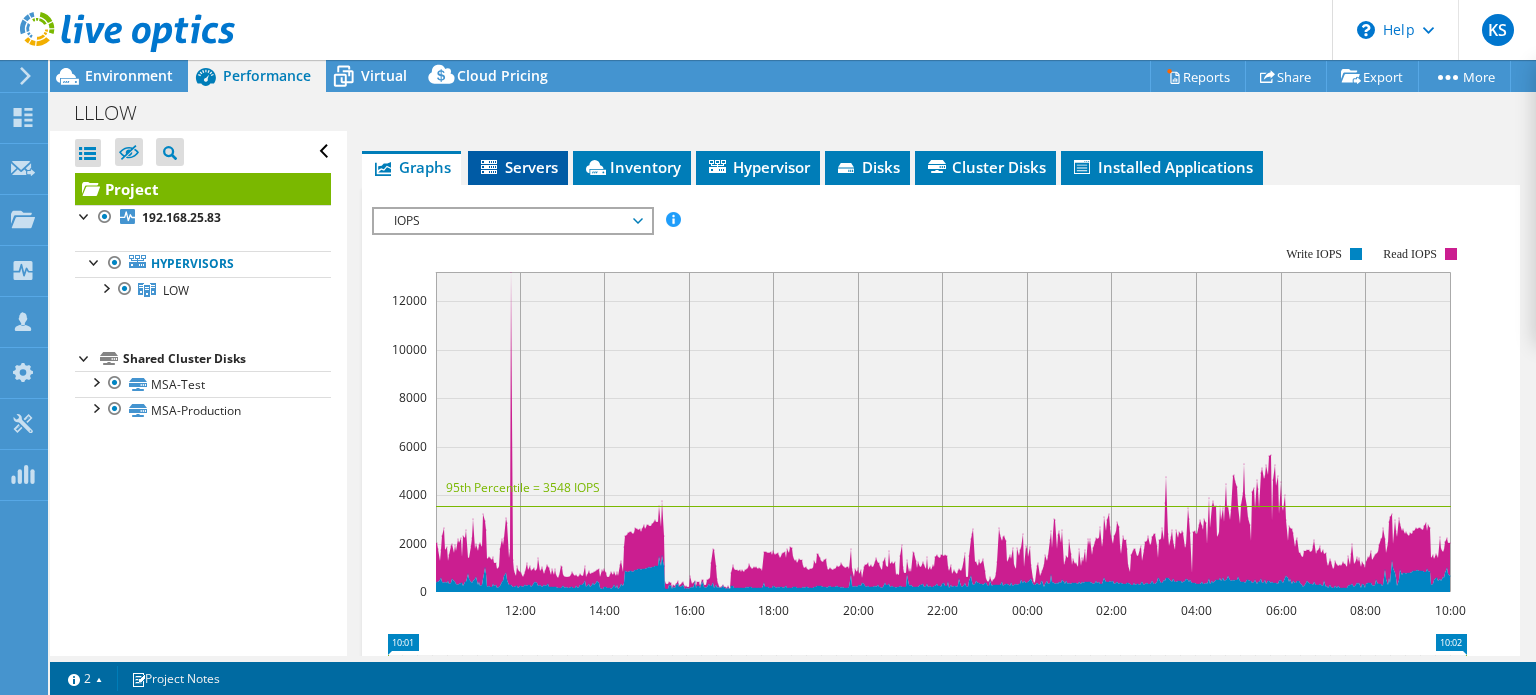 click on "Servers" at bounding box center (518, 167) 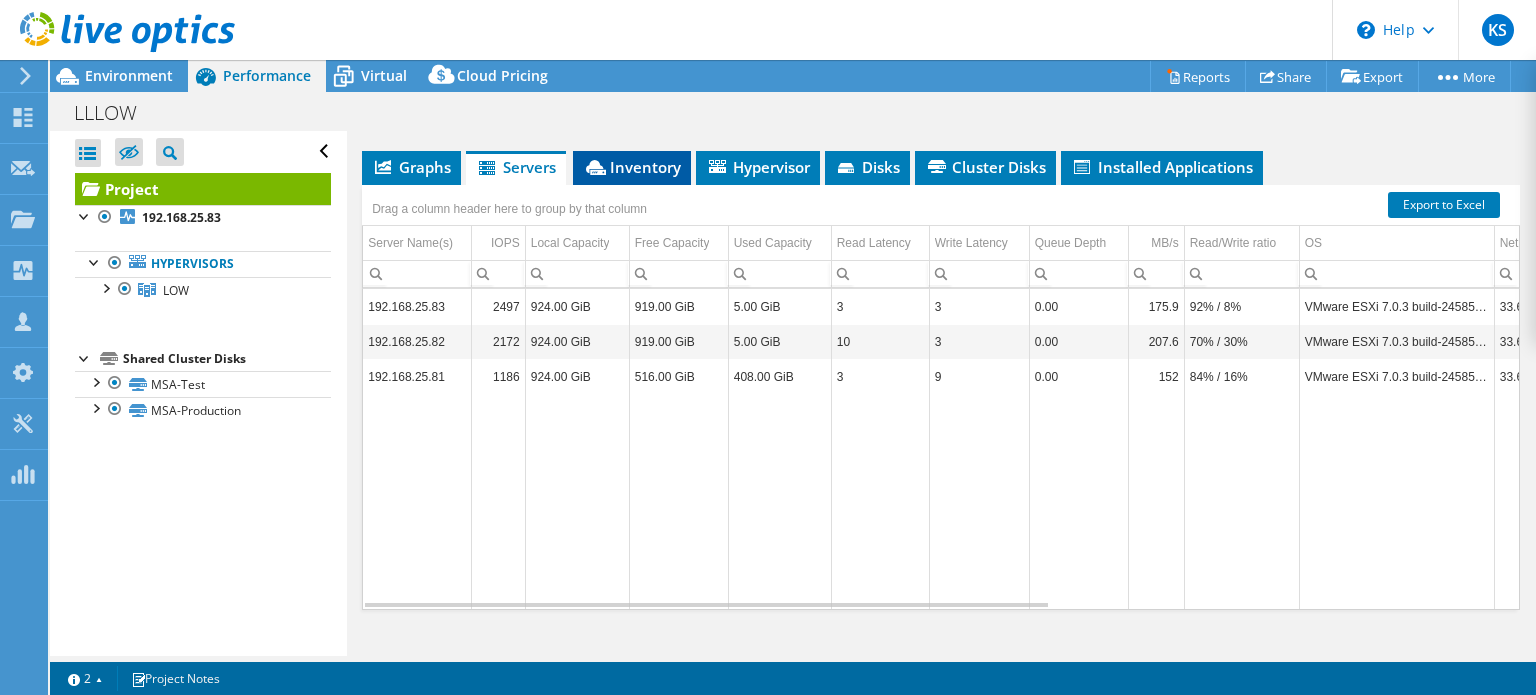 click on "Inventory" at bounding box center (632, 167) 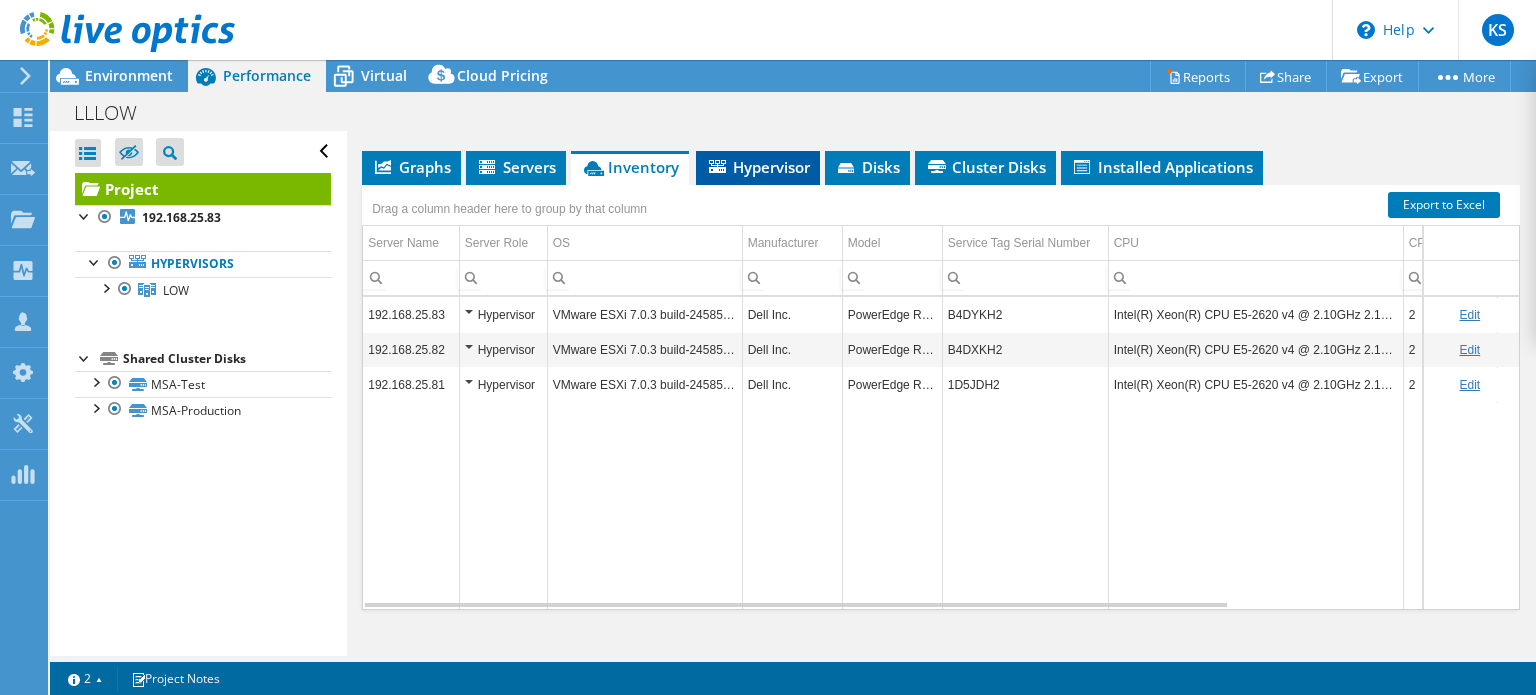 click on "Hypervisor" at bounding box center (758, 167) 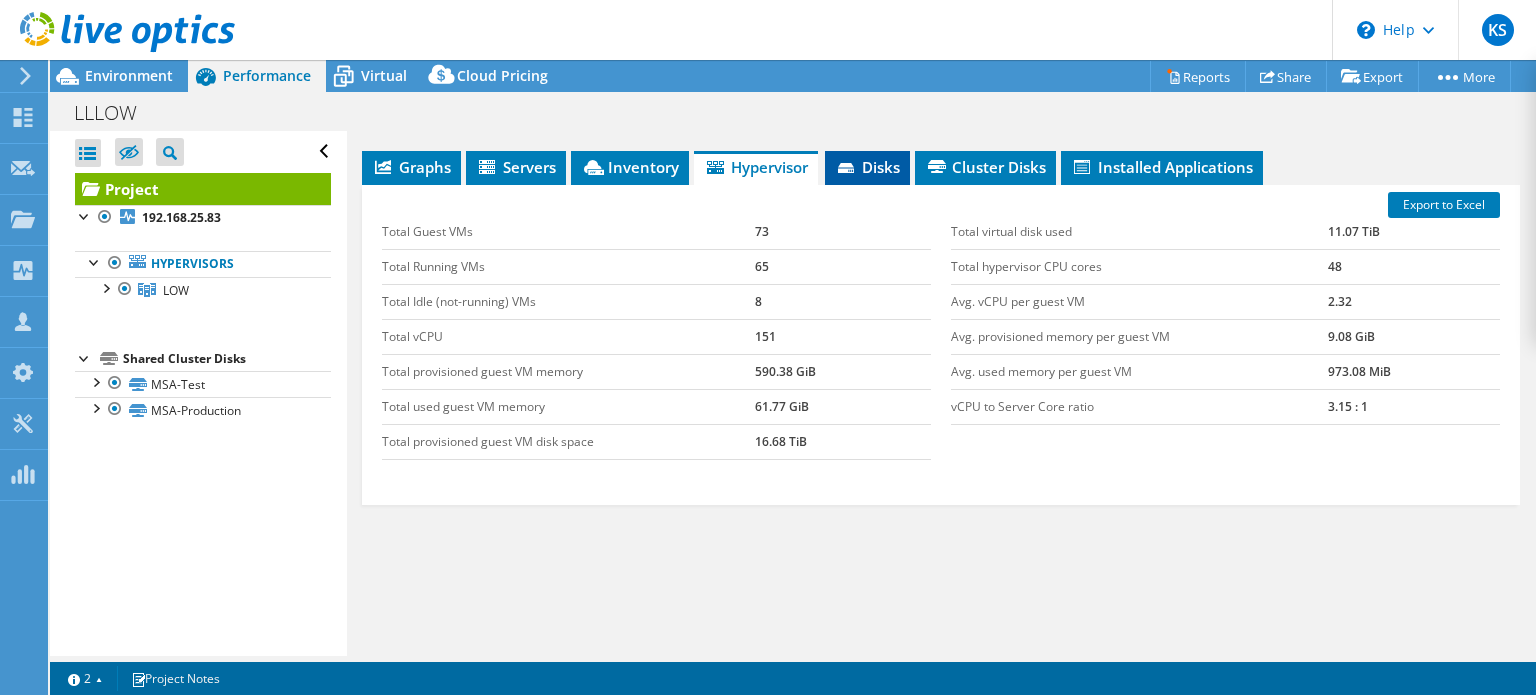 click on "Disks" at bounding box center [867, 167] 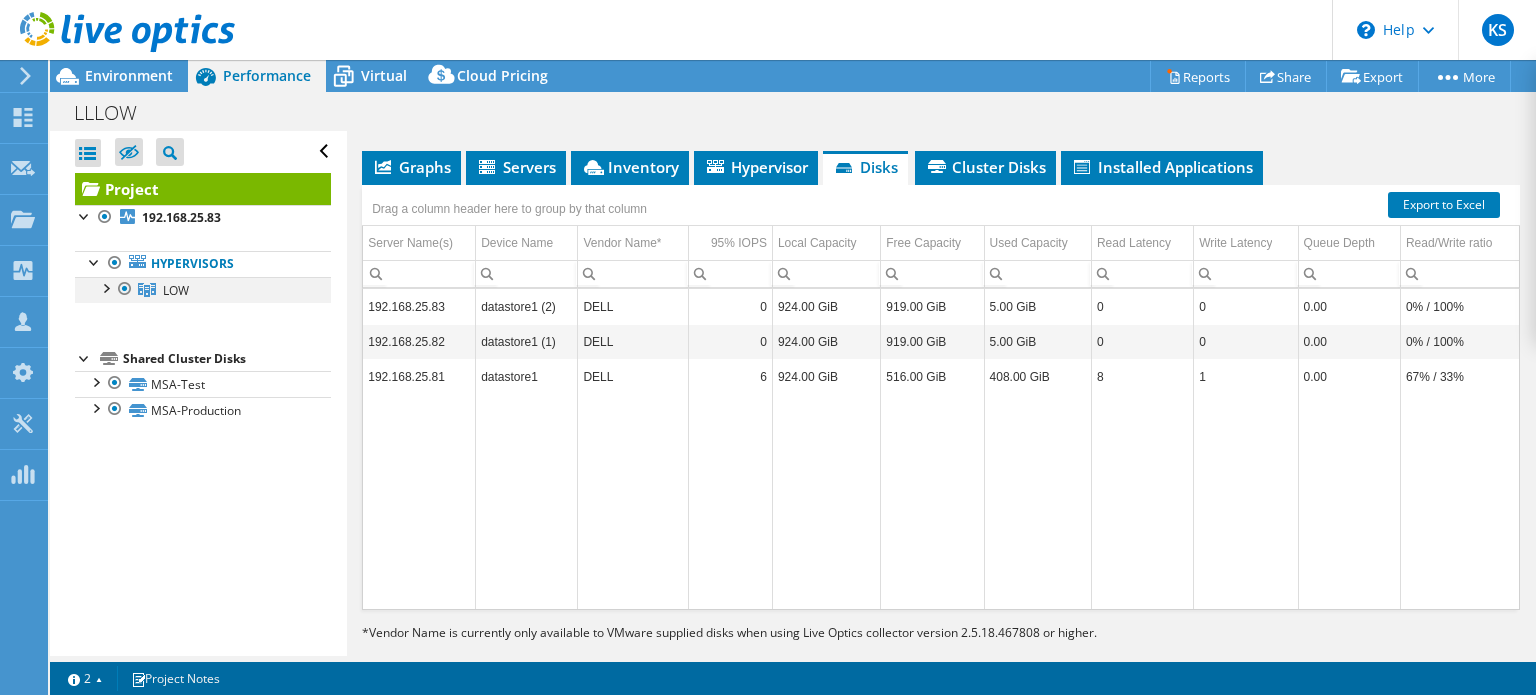 click at bounding box center (105, 287) 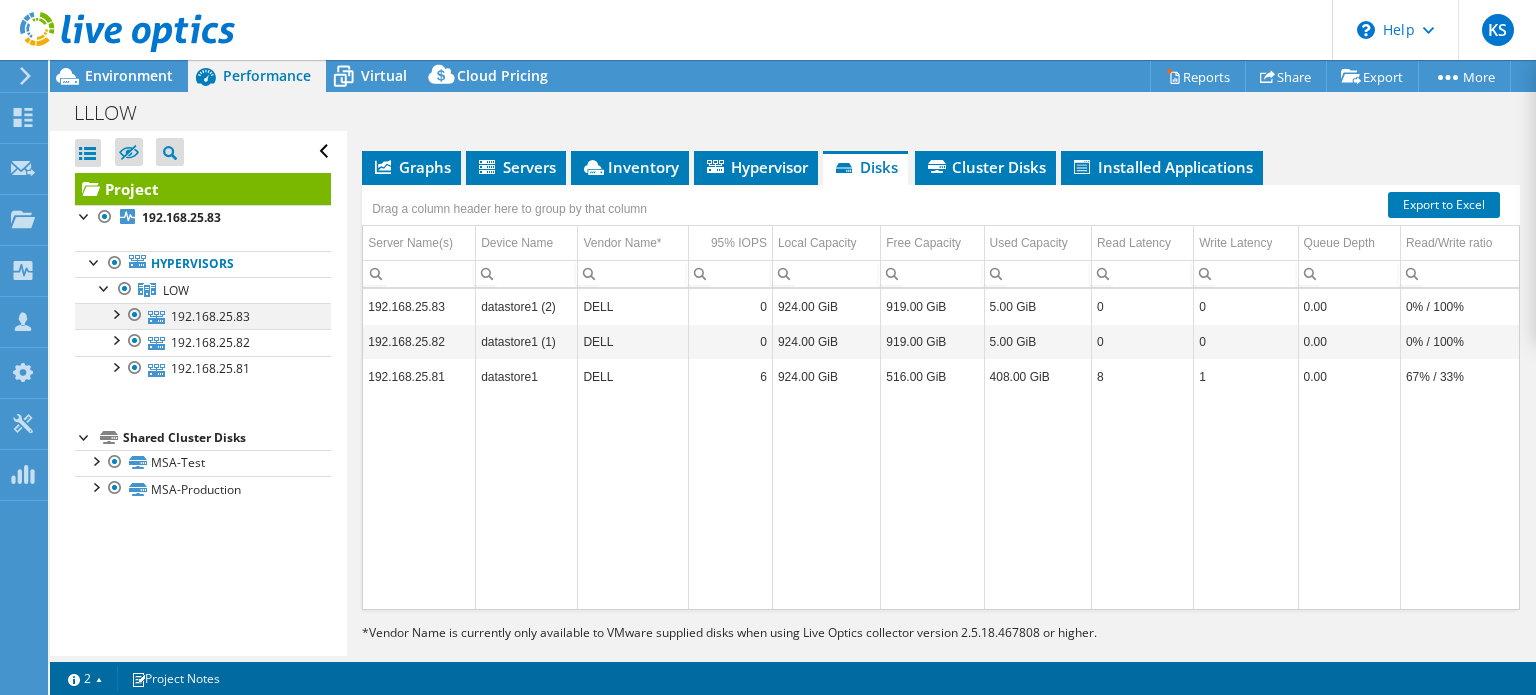 click at bounding box center [115, 313] 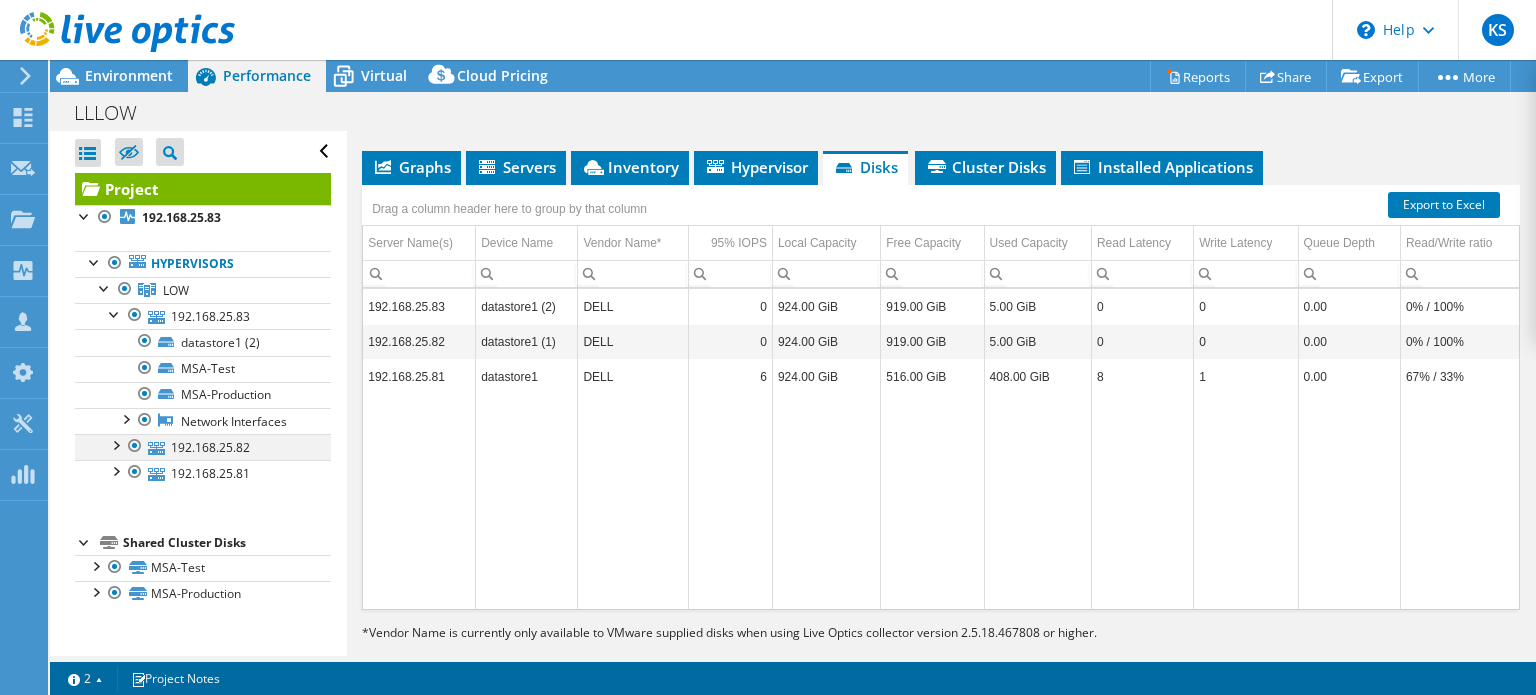 click at bounding box center [115, 444] 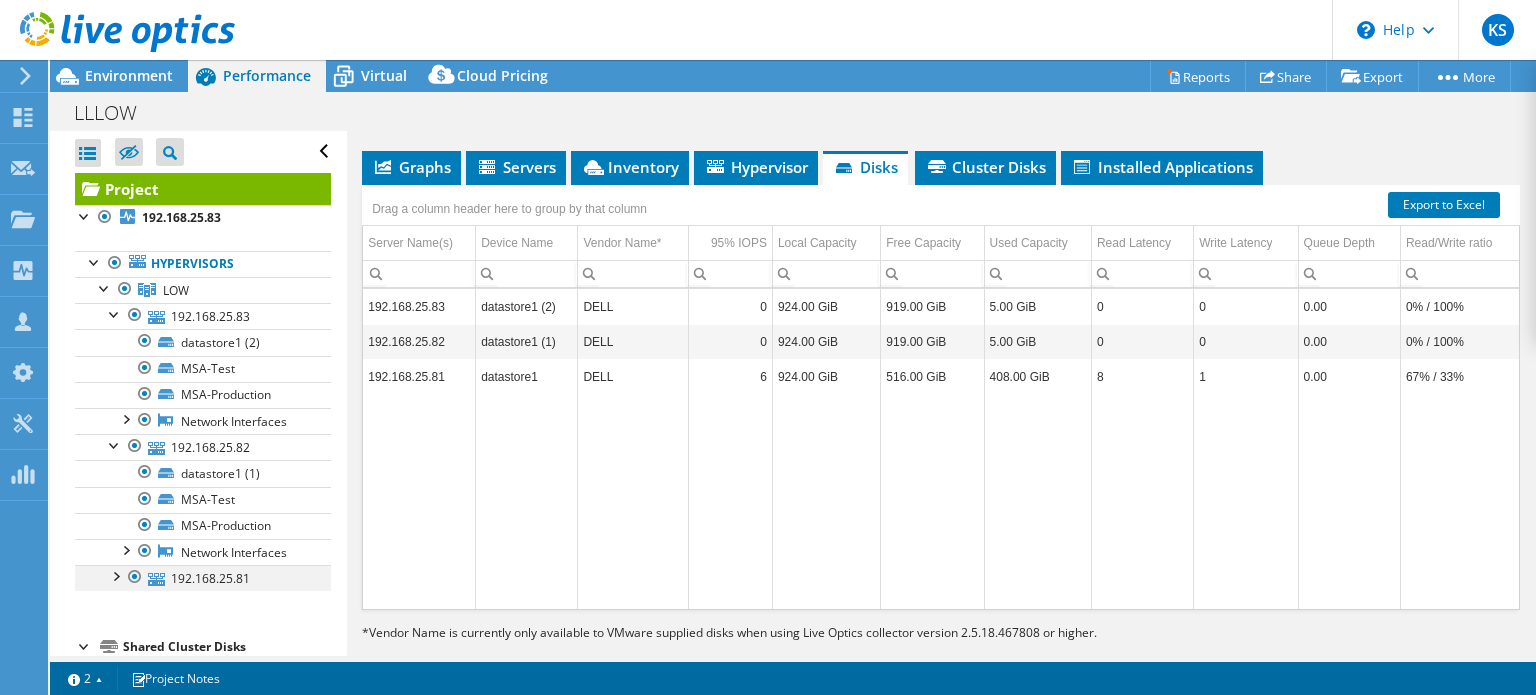 click at bounding box center [115, 575] 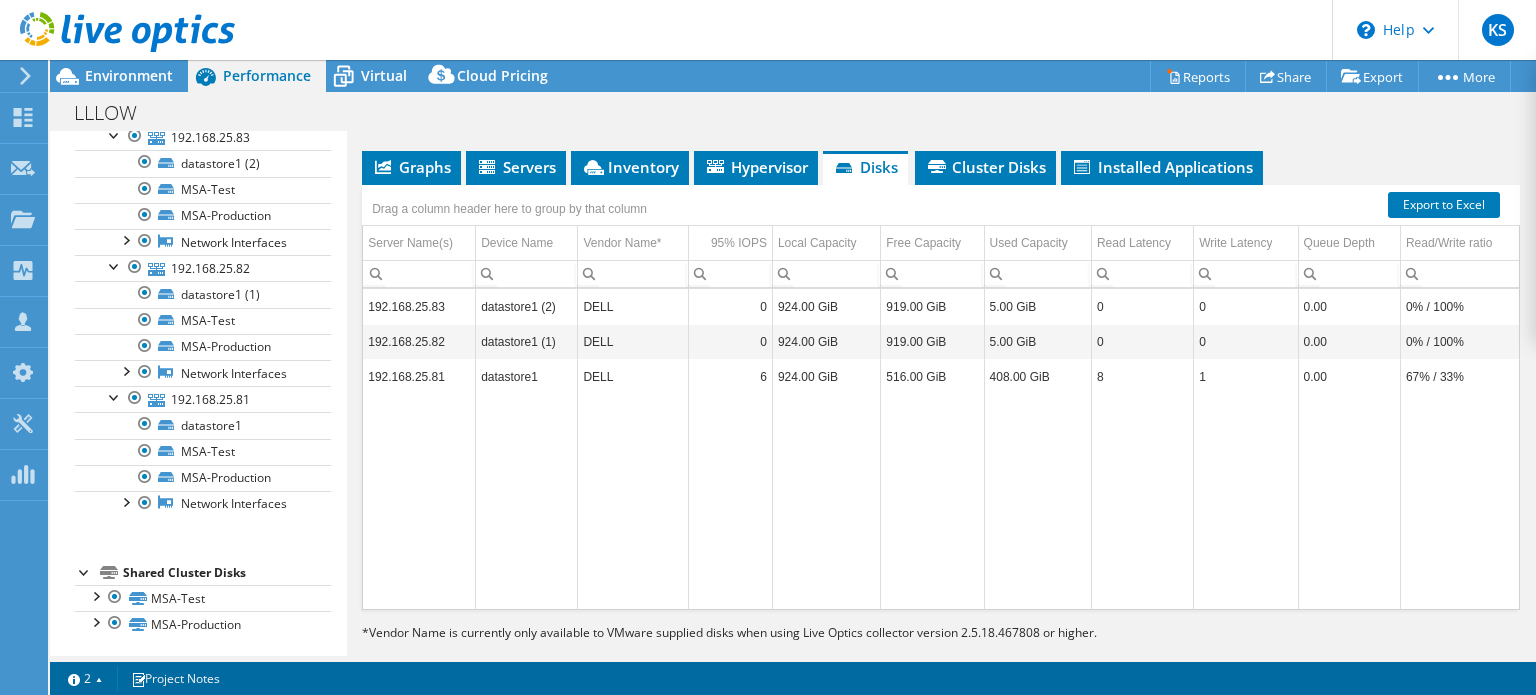scroll, scrollTop: 180, scrollLeft: 0, axis: vertical 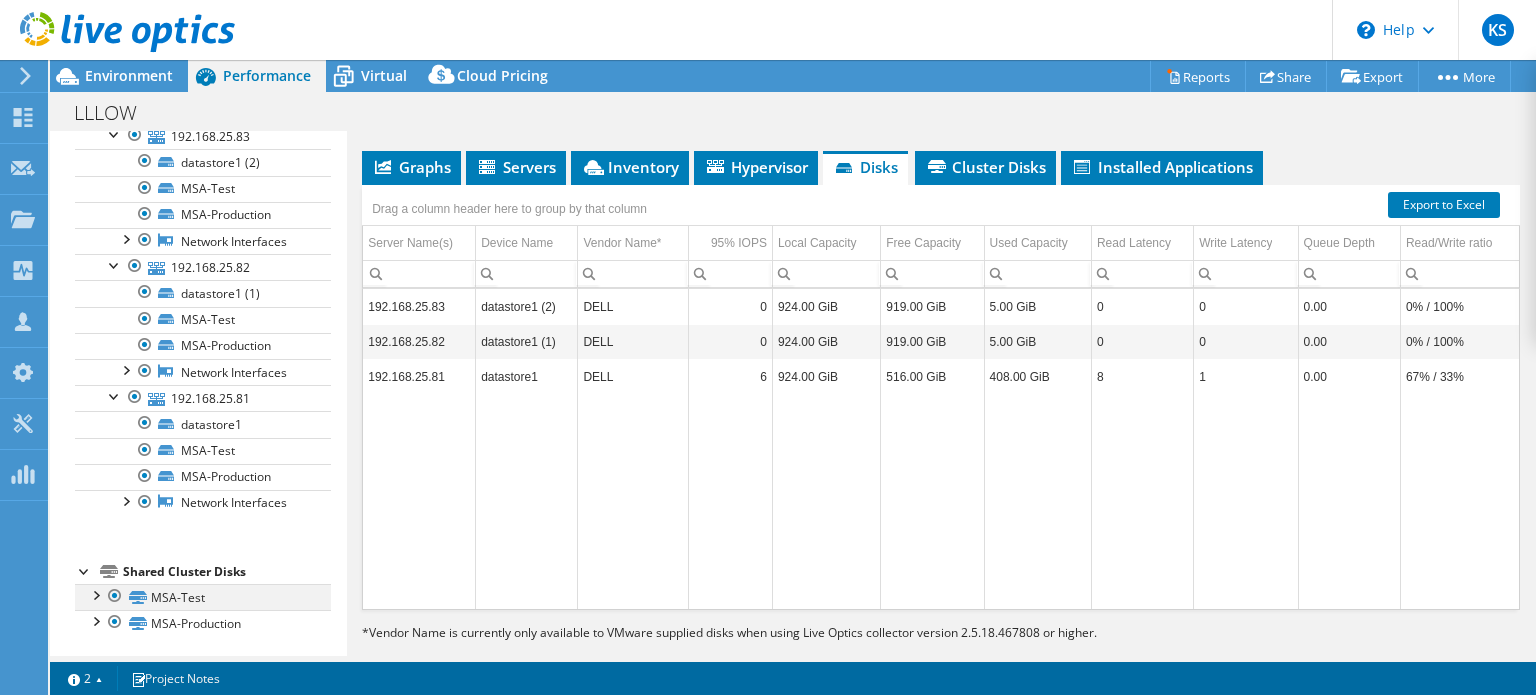 click at bounding box center (95, 594) 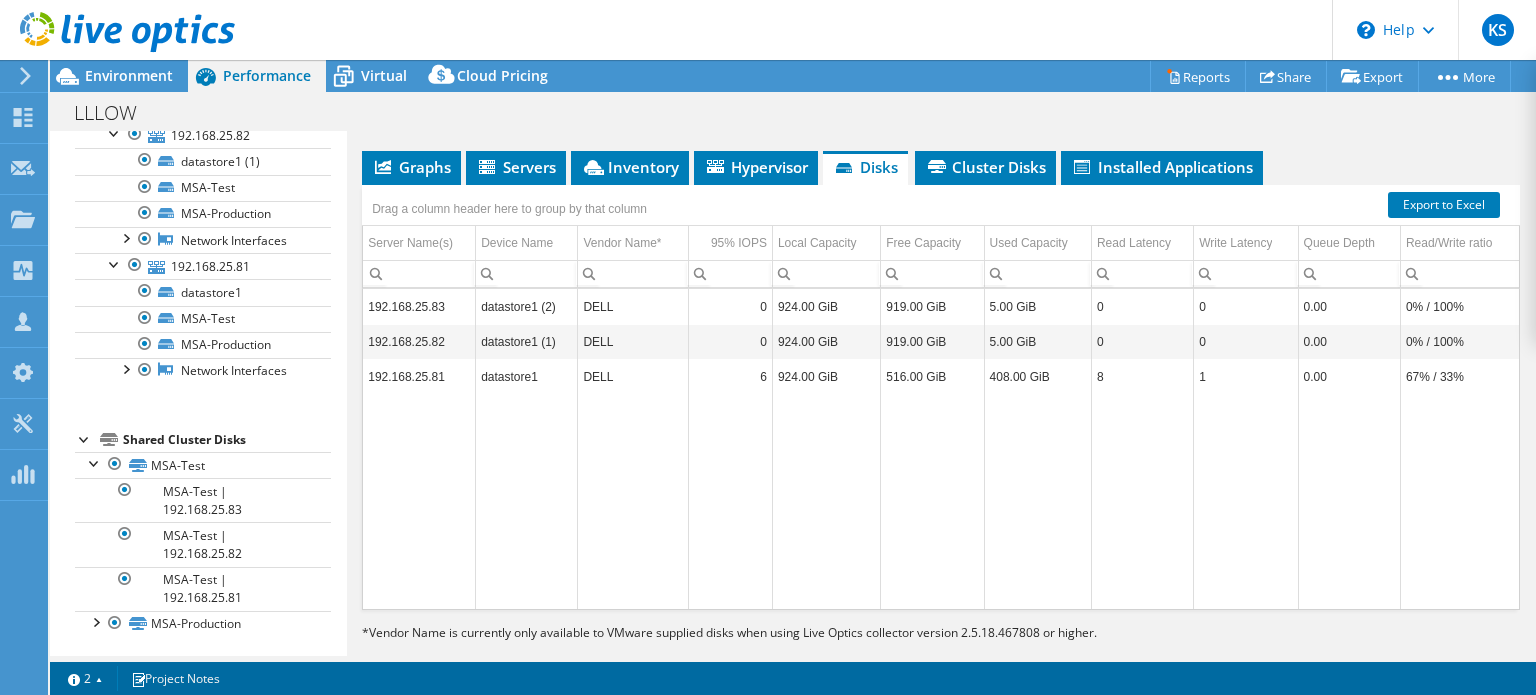 scroll, scrollTop: 312, scrollLeft: 0, axis: vertical 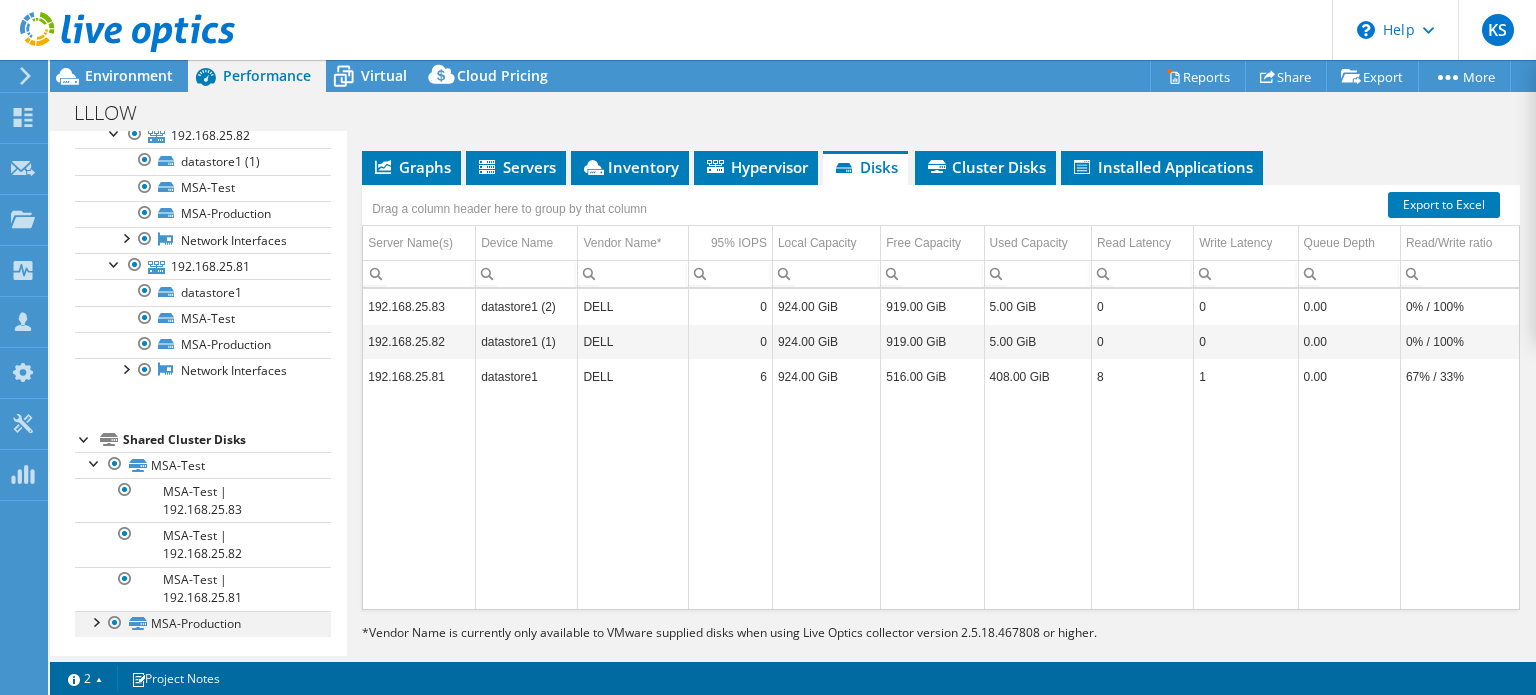 click at bounding box center [95, 621] 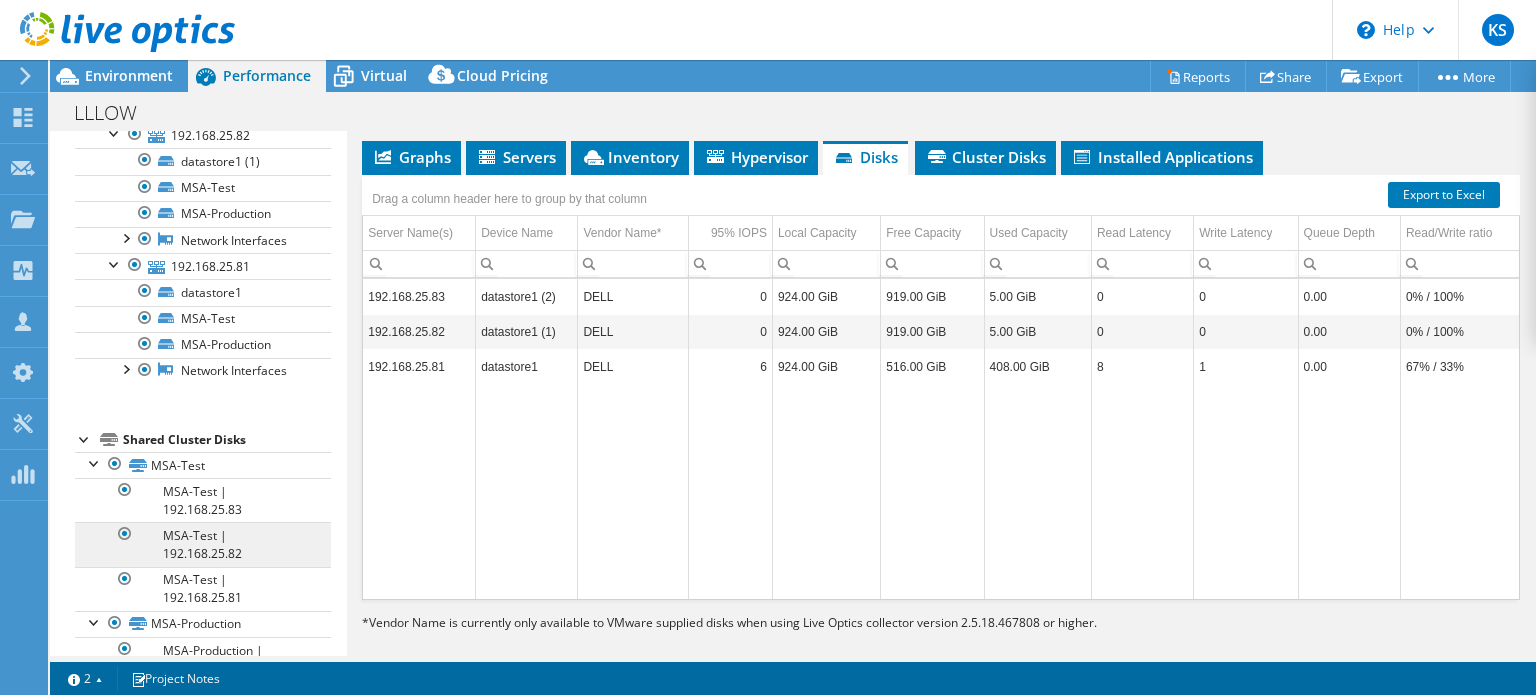 scroll, scrollTop: 427, scrollLeft: 0, axis: vertical 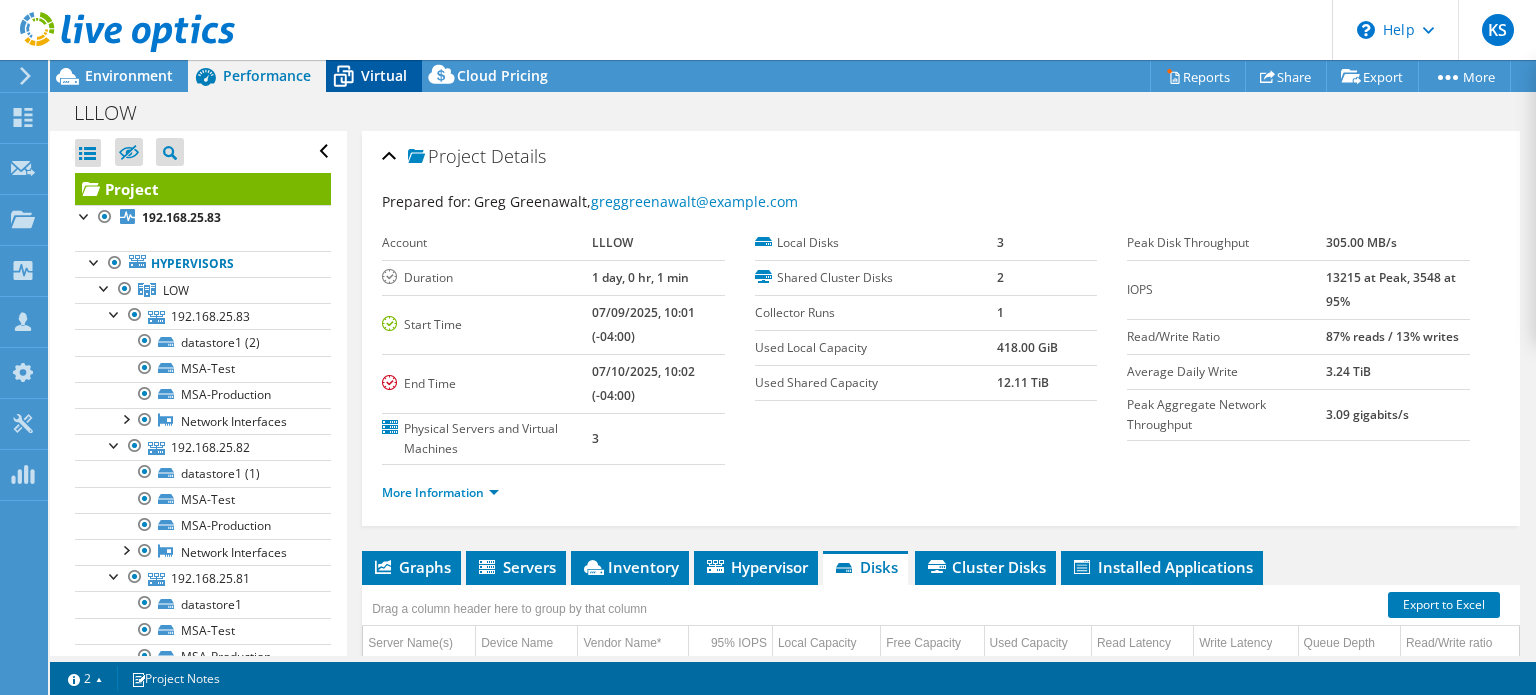 click on "Virtual" at bounding box center [384, 75] 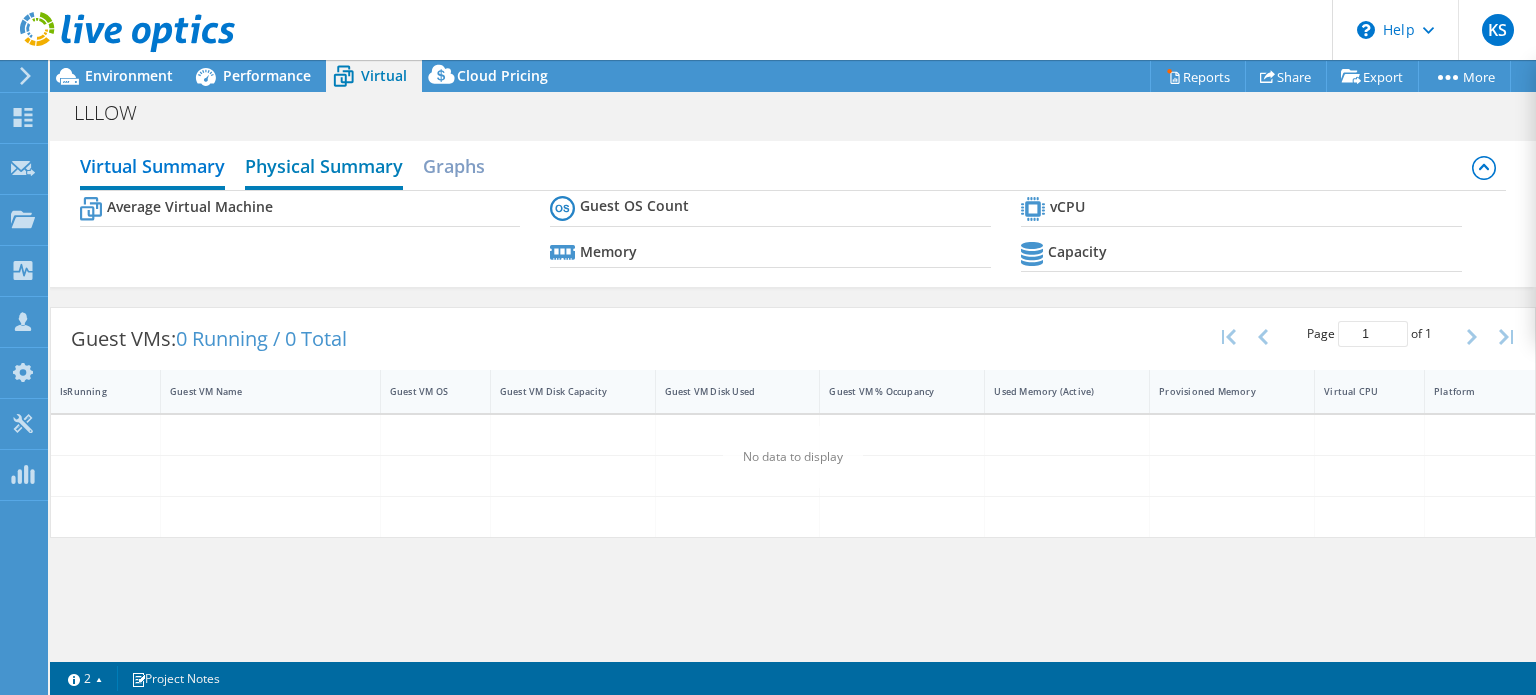 click on "Physical Summary" at bounding box center (324, 168) 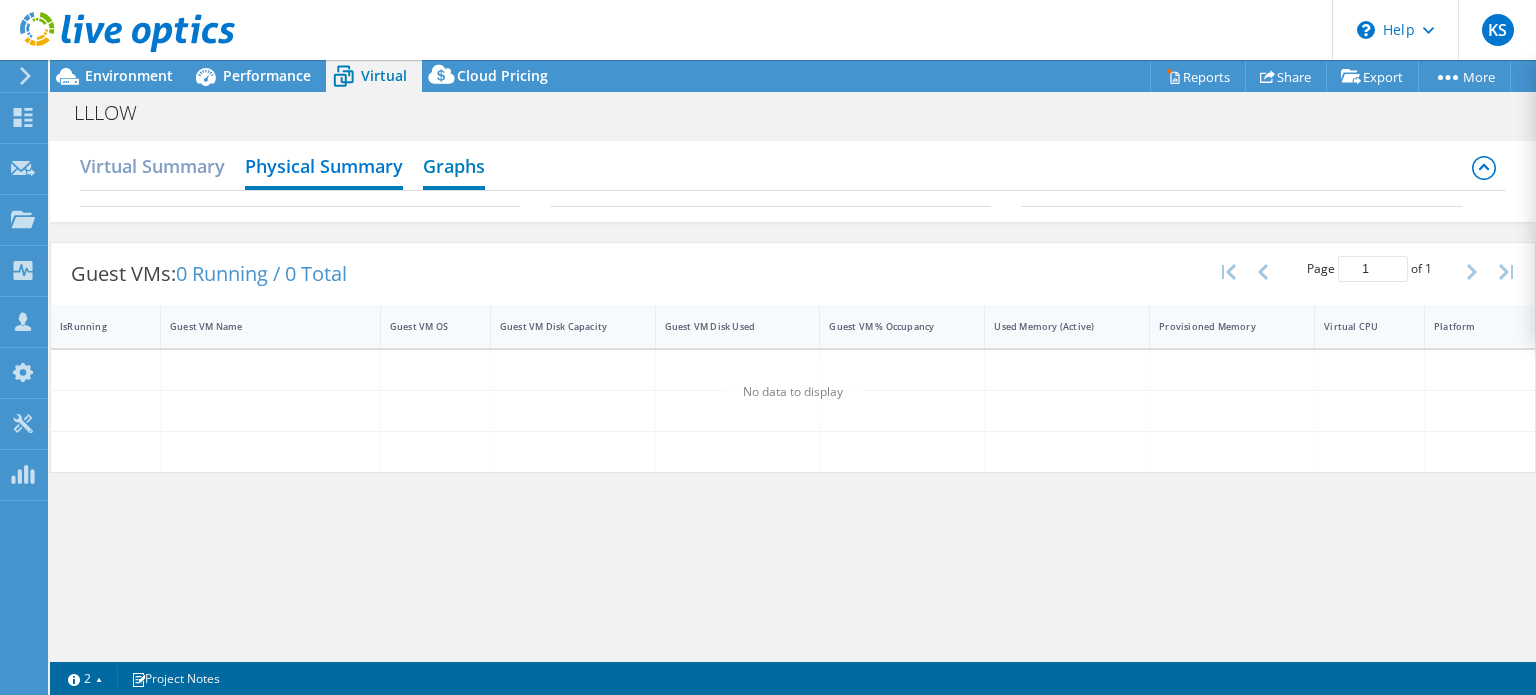 drag, startPoint x: 438, startPoint y: 163, endPoint x: 440, endPoint y: 153, distance: 10.198039 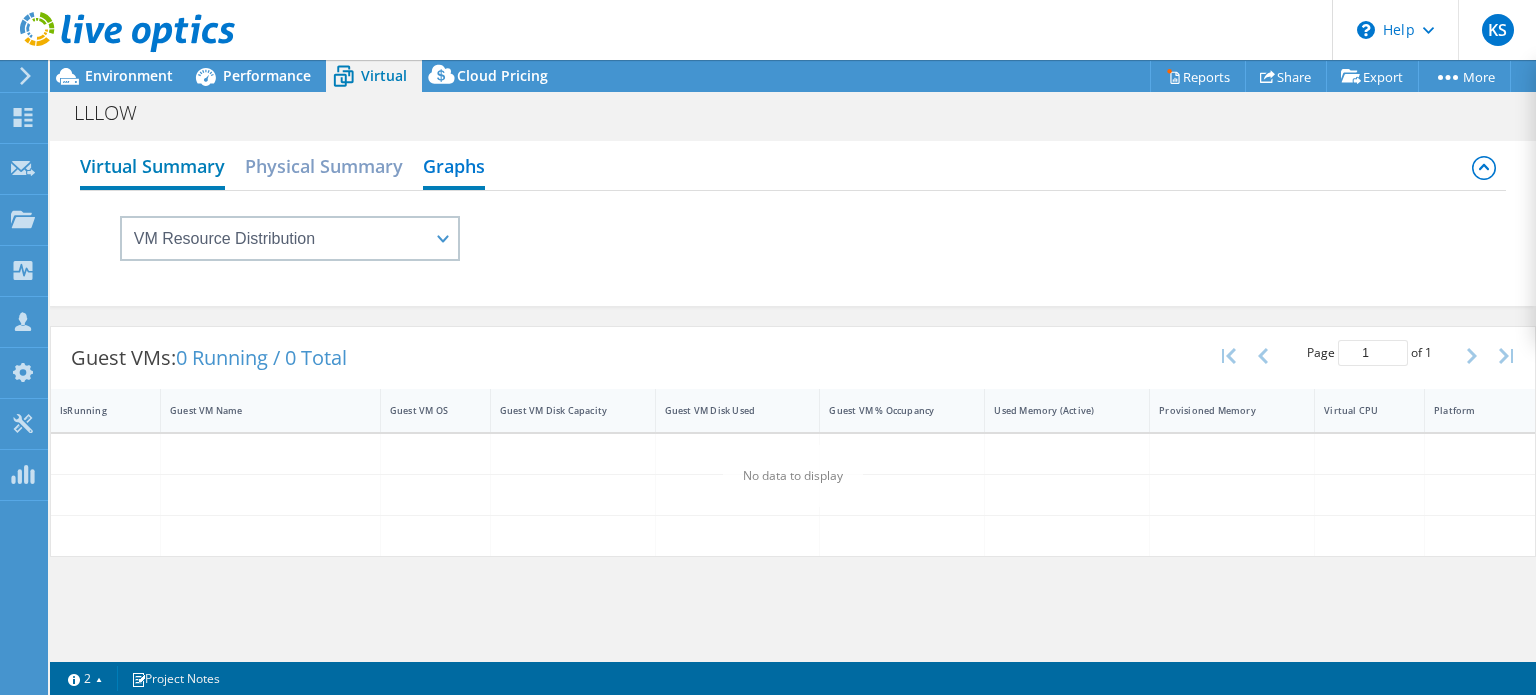 click on "Virtual Summary" at bounding box center [152, 168] 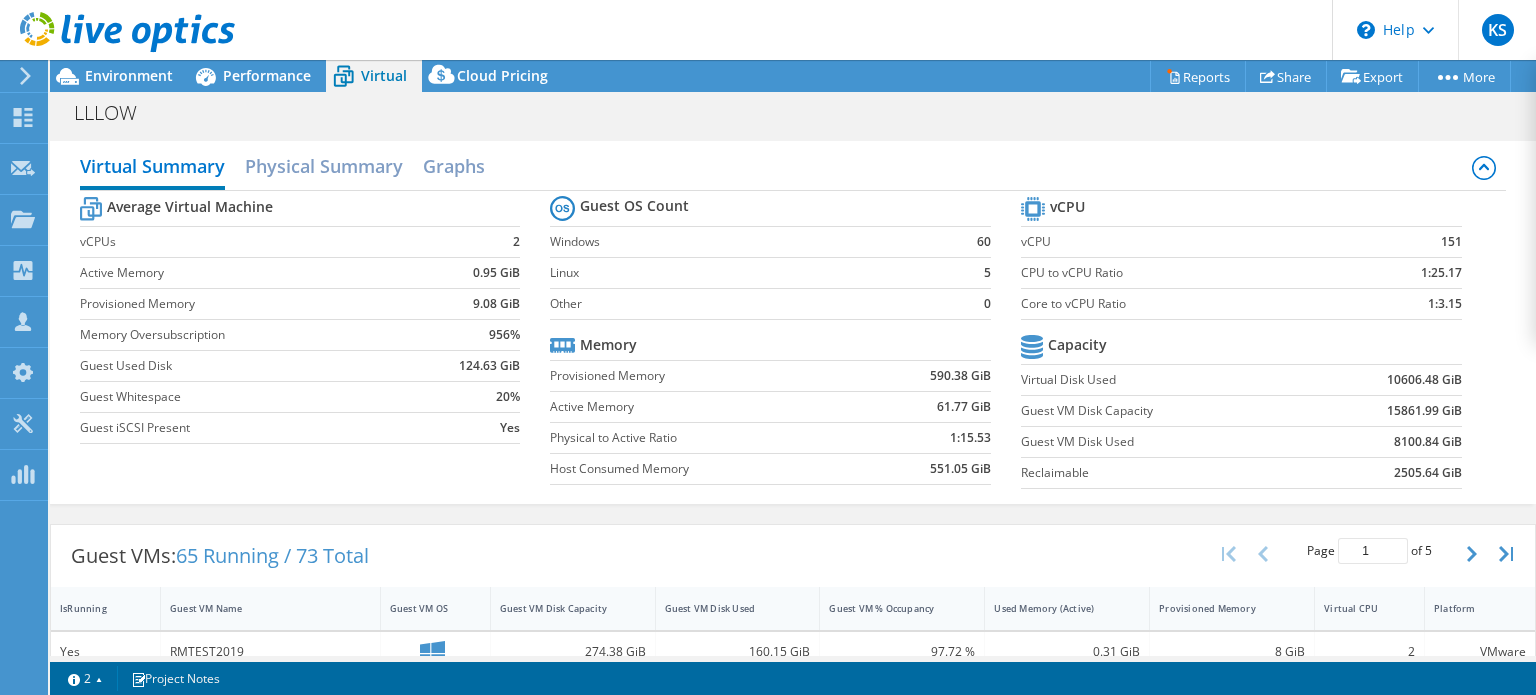 scroll, scrollTop: 300, scrollLeft: 0, axis: vertical 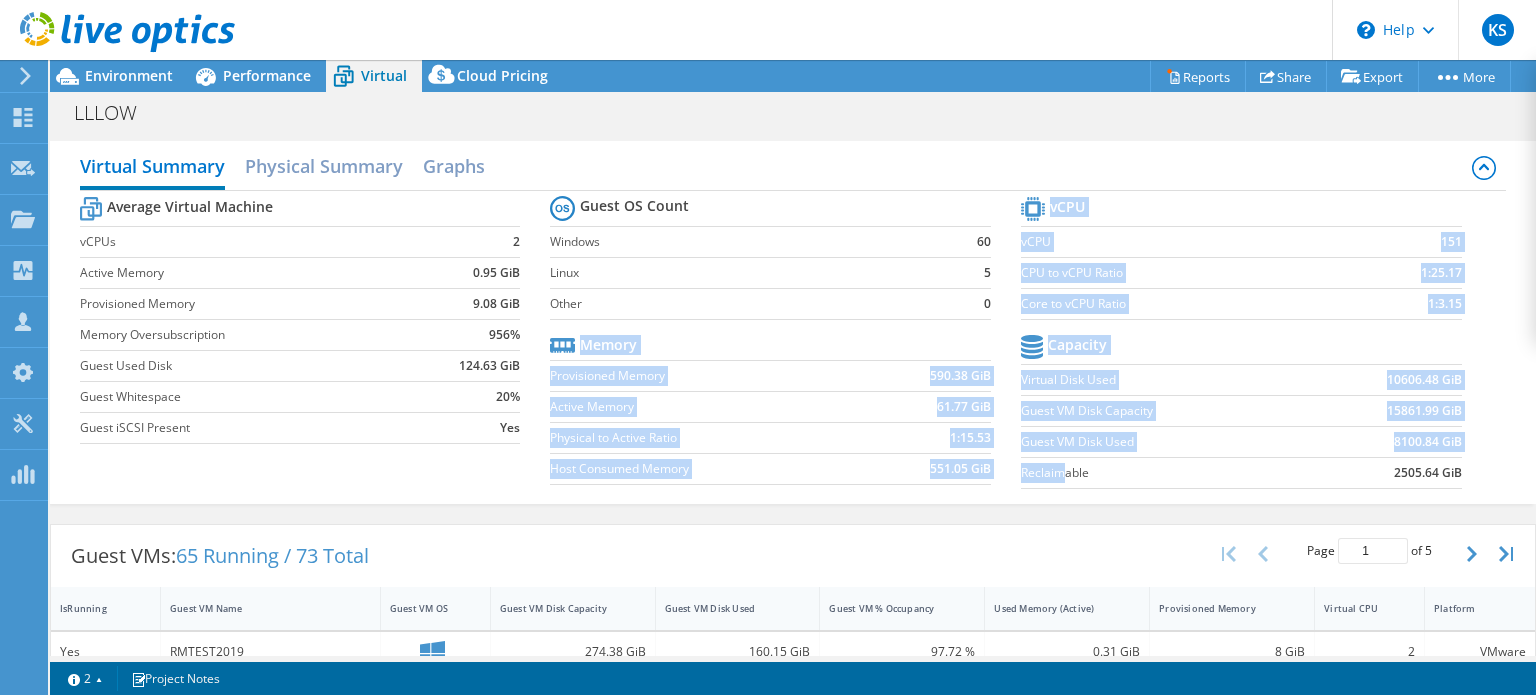 drag, startPoint x: 1009, startPoint y: 472, endPoint x: 1053, endPoint y: 471, distance: 44.011364 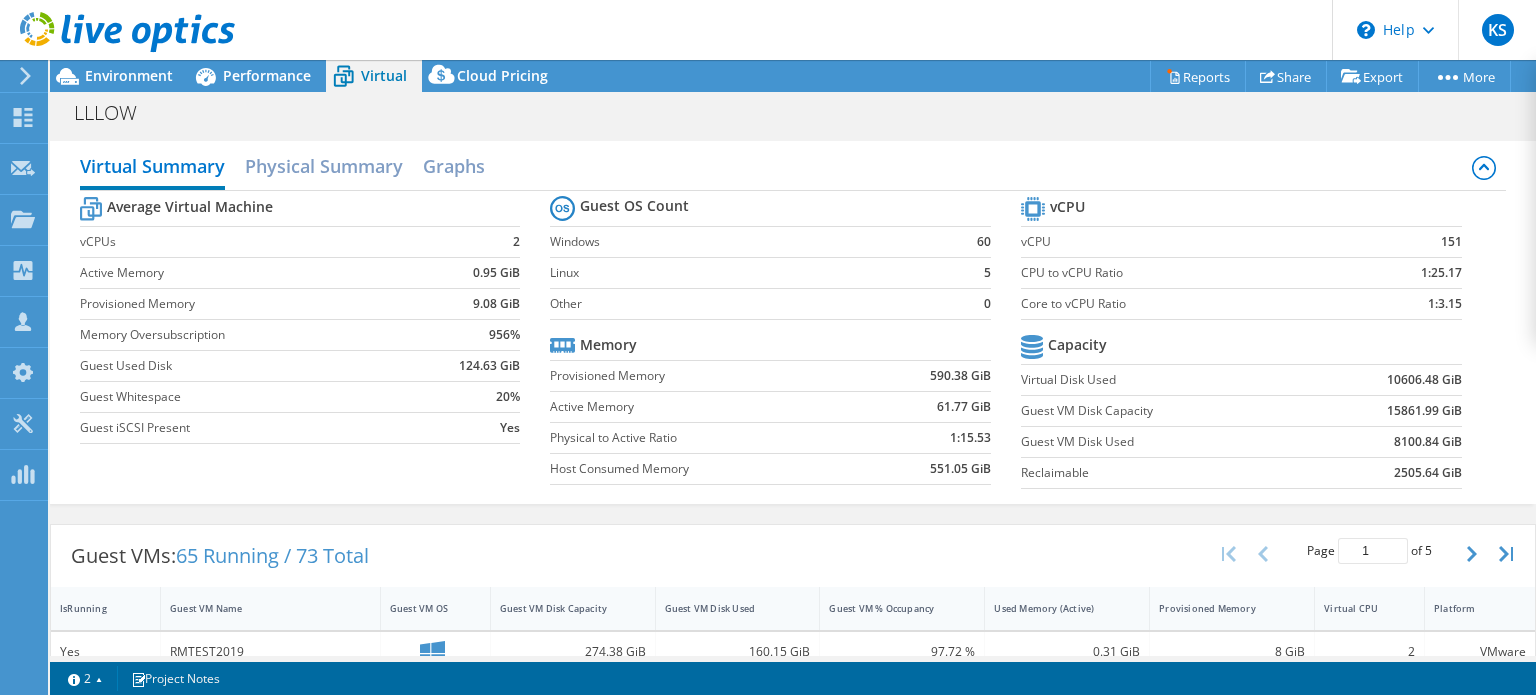 click on "Reclaimable" at bounding box center (1165, 473) 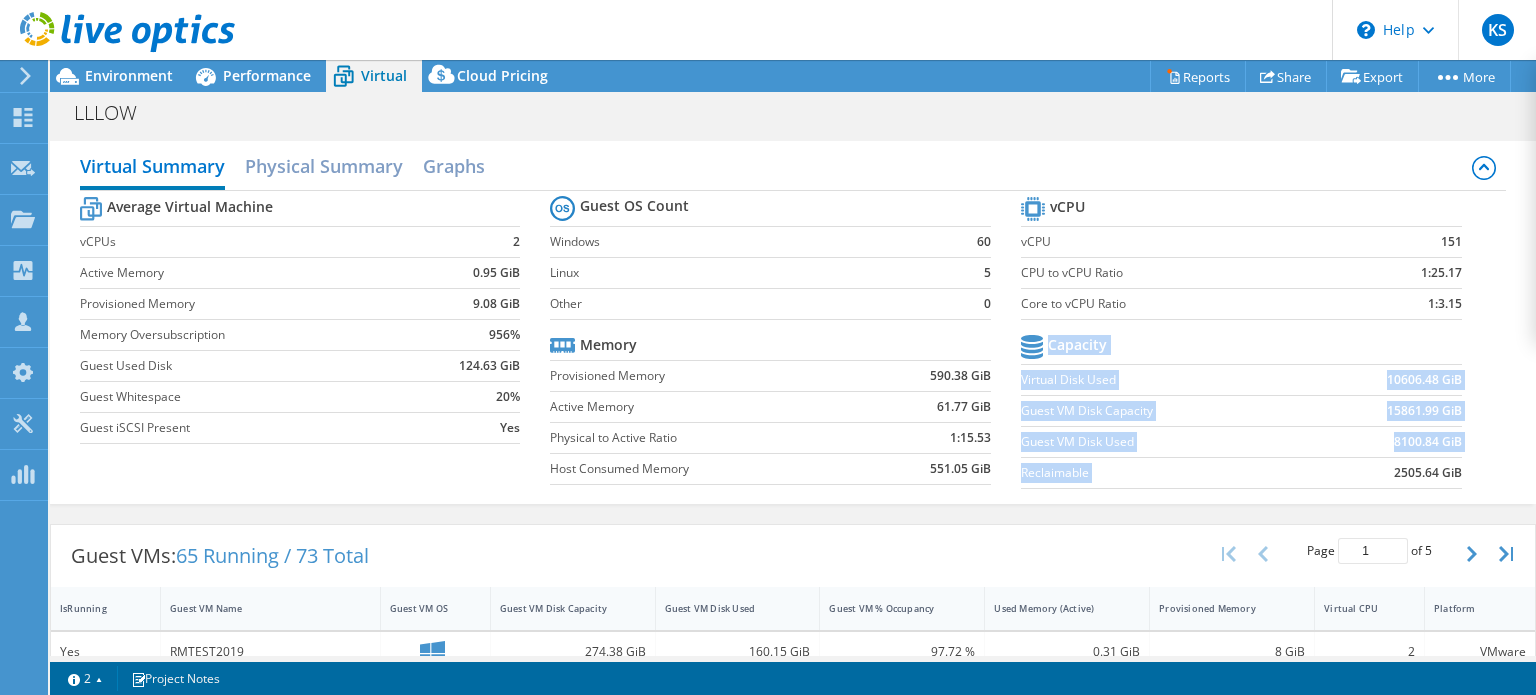 drag, startPoint x: 1379, startPoint y: 467, endPoint x: 1456, endPoint y: 467, distance: 77 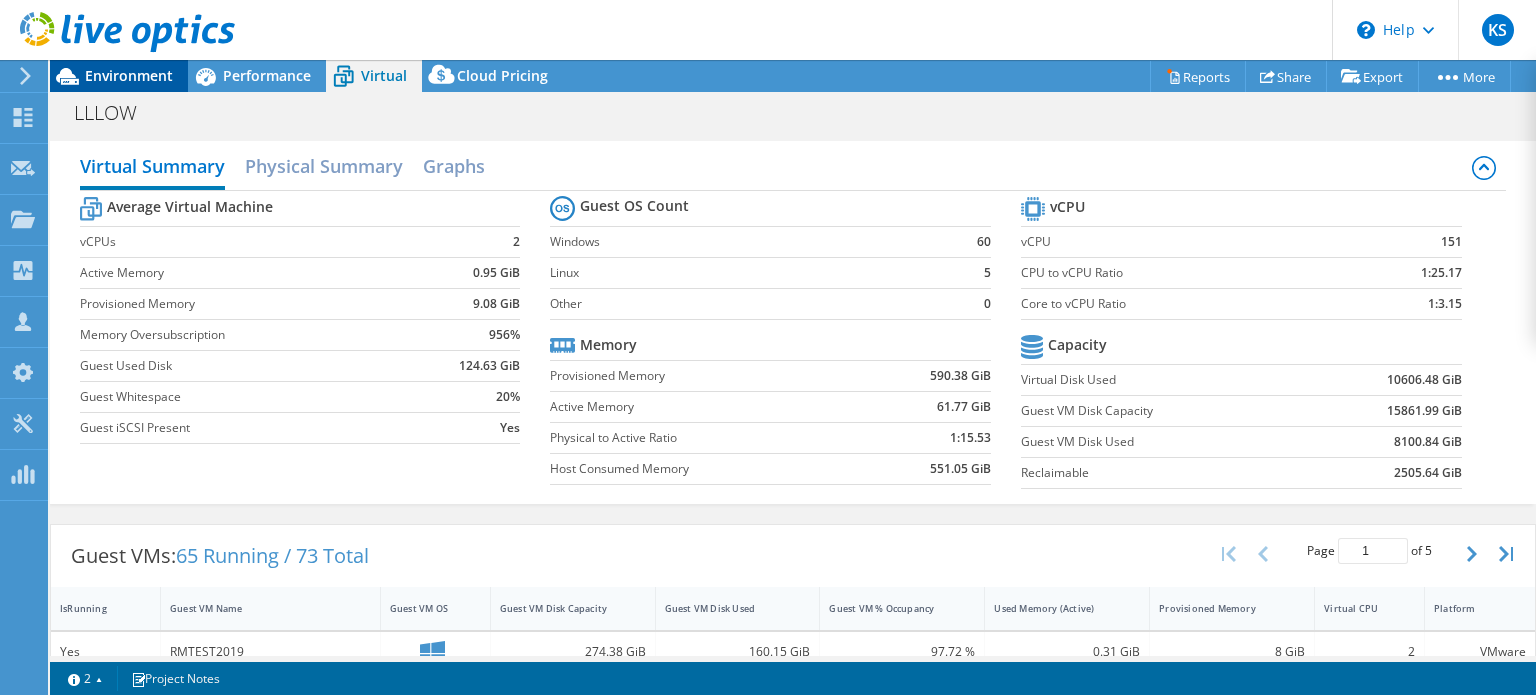 click on "Environment" at bounding box center (129, 75) 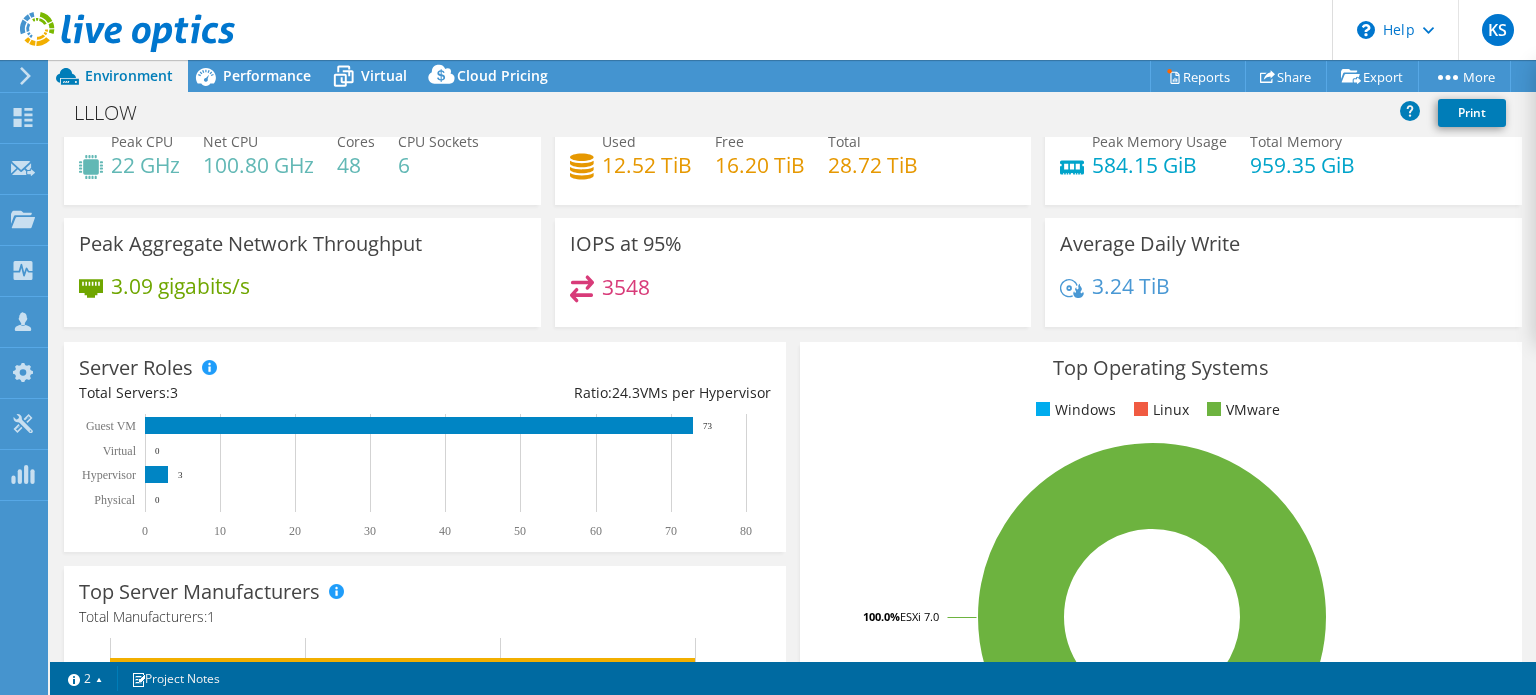 scroll, scrollTop: 0, scrollLeft: 0, axis: both 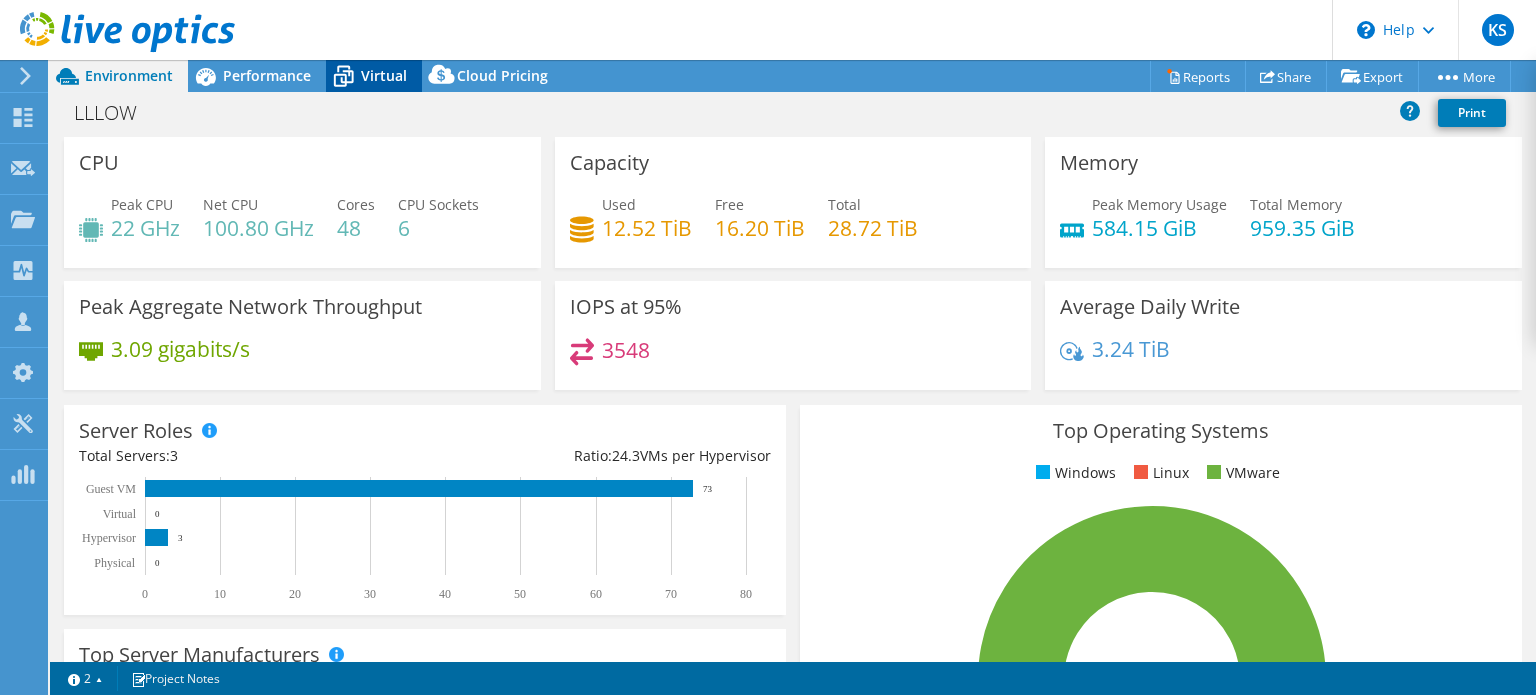 click 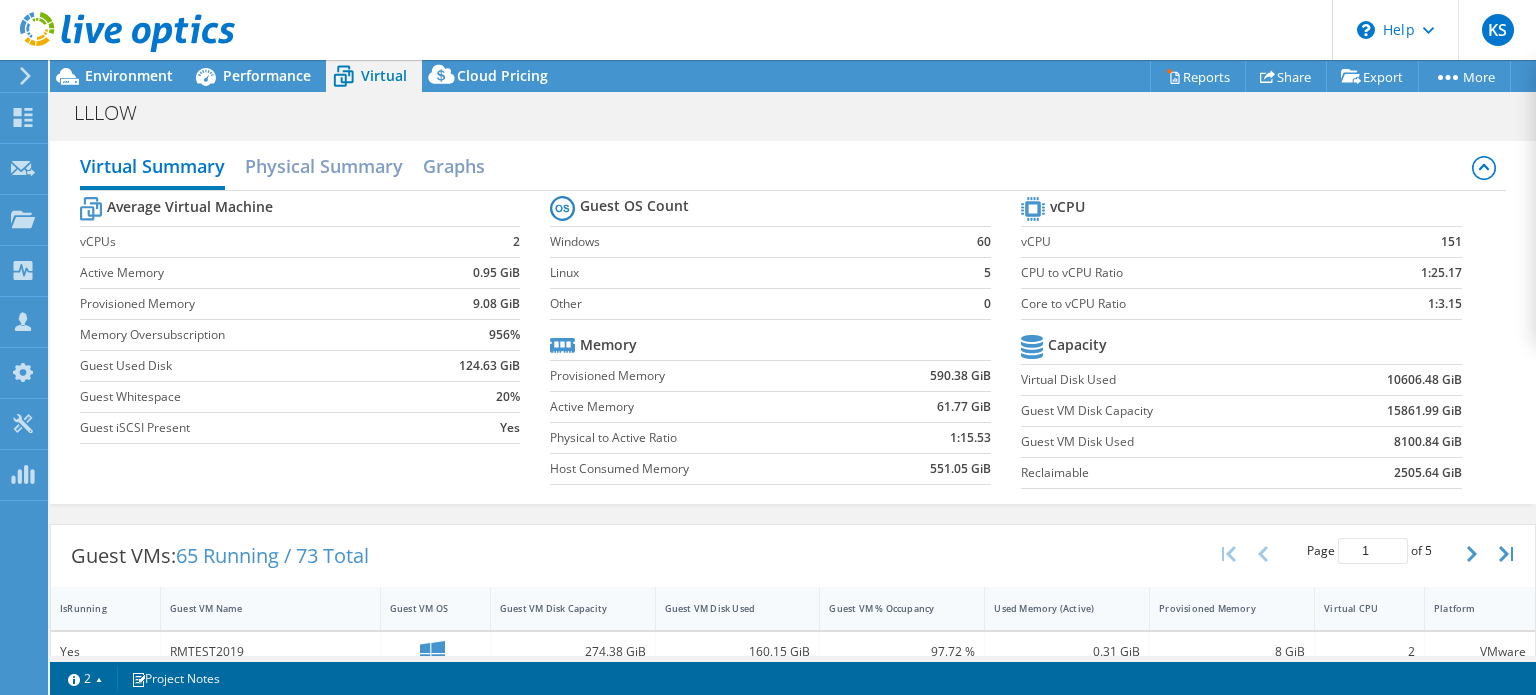 click on "KS
Partner Team Member
K Sather
kellsat@example.com
CDW
My Profile
Log Out
\n
Help
Explore Helpful Articles
Contact Support" at bounding box center (768, 30) 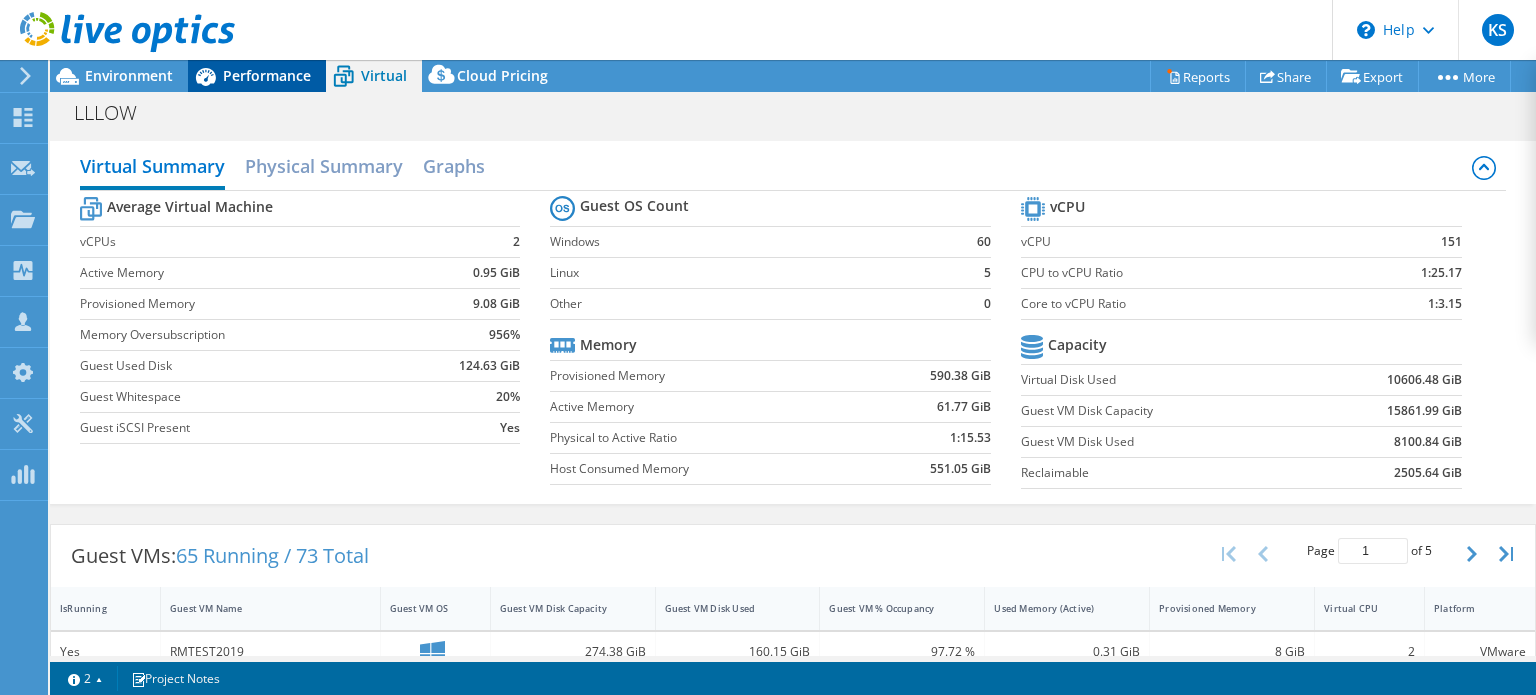 click on "Performance" at bounding box center (267, 75) 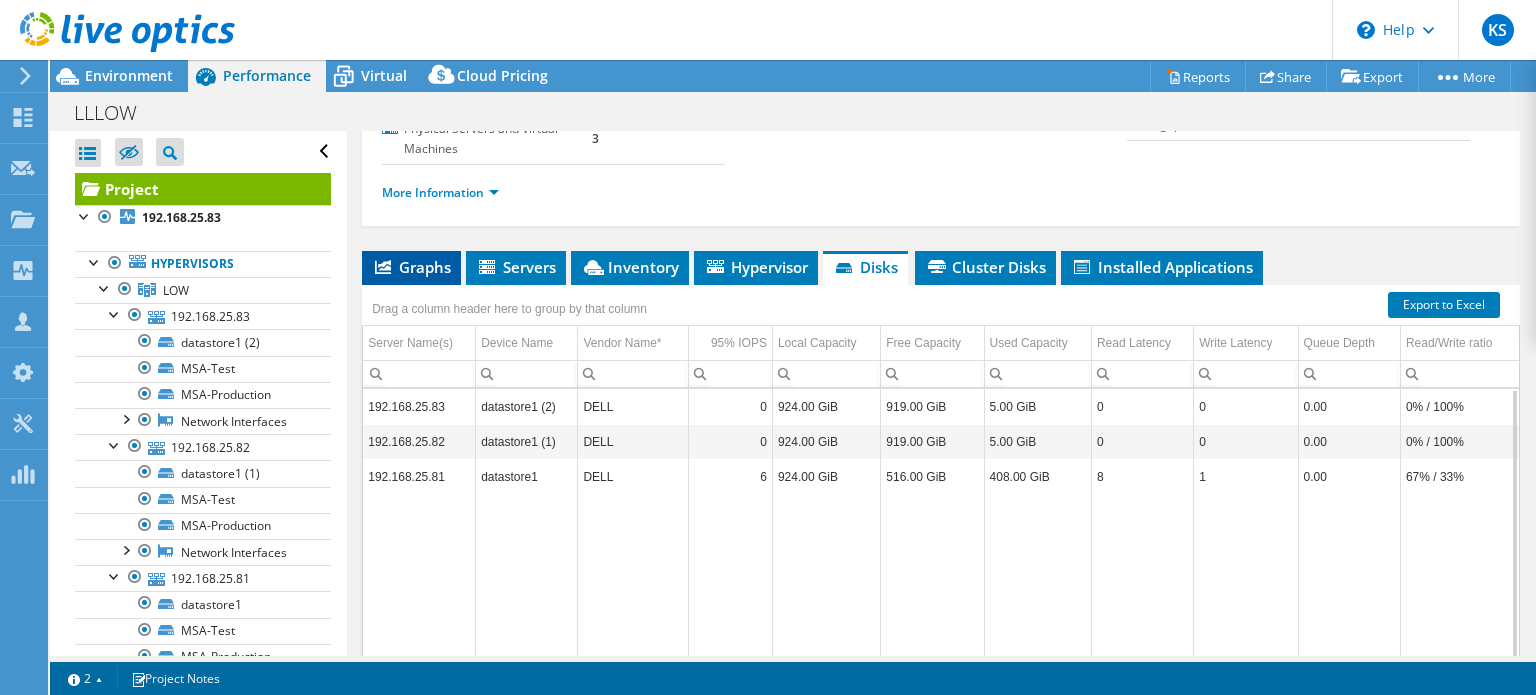 click on "Graphs" at bounding box center (411, 267) 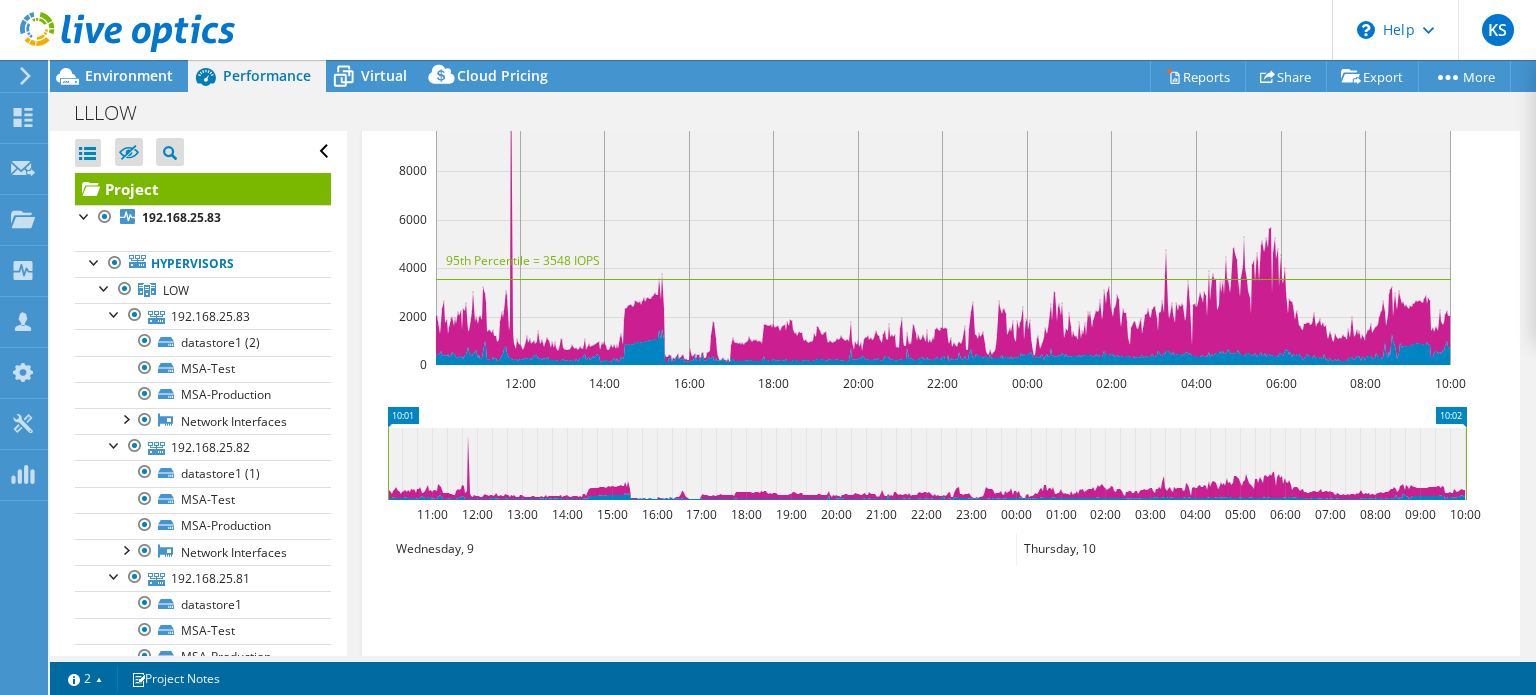 scroll, scrollTop: 567, scrollLeft: 0, axis: vertical 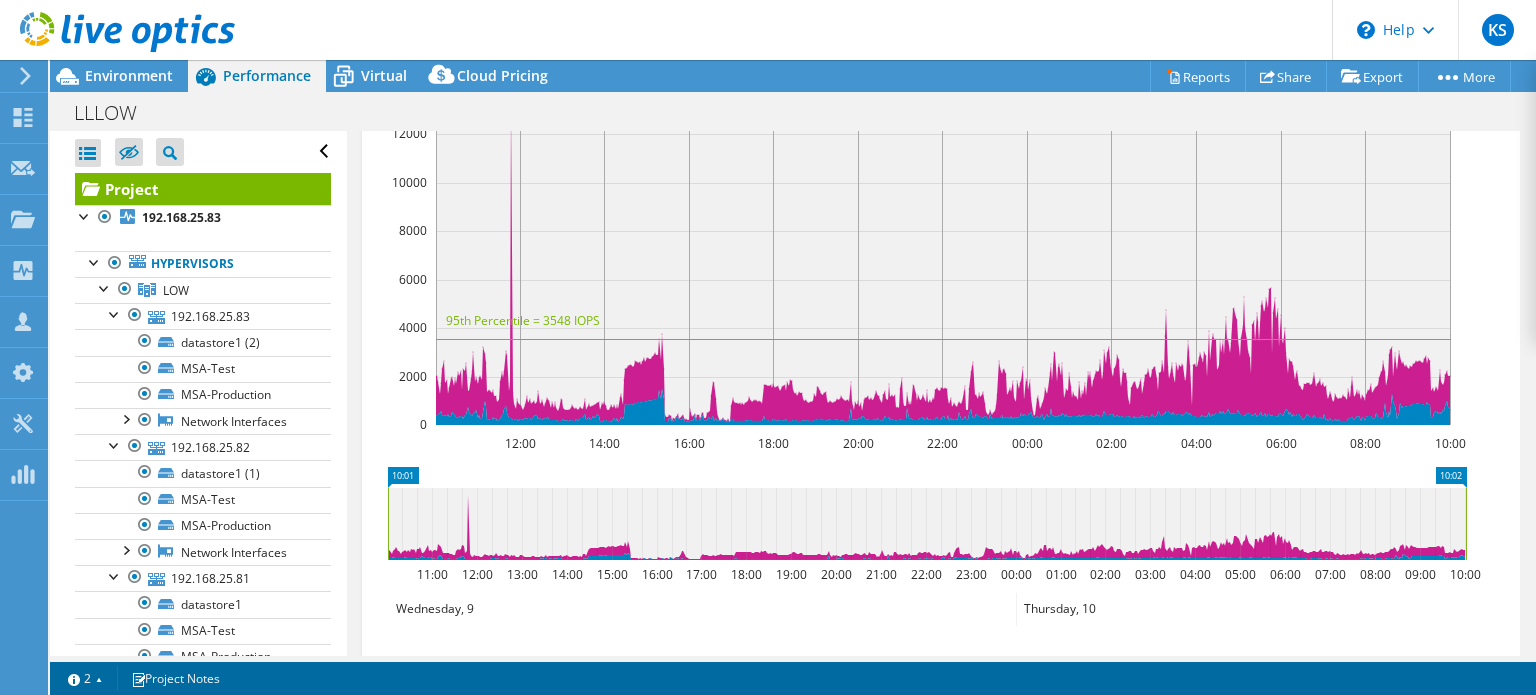 click on "KS
Partner Team Member
K Sather
kellsat@example.com
CDW
My Profile
Log Out
\n
Help
Explore Helpful Articles
Contact Support" at bounding box center (768, 30) 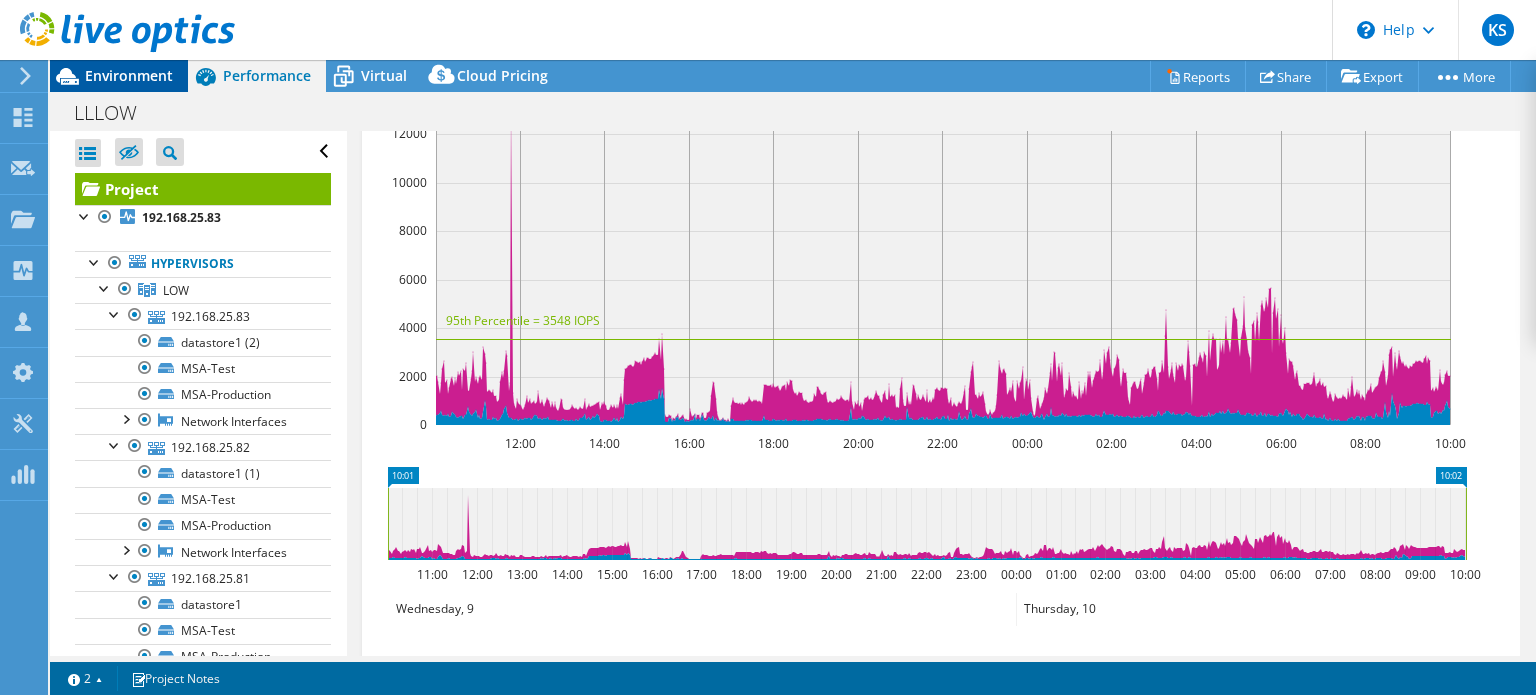 click on "Environment" at bounding box center (129, 75) 